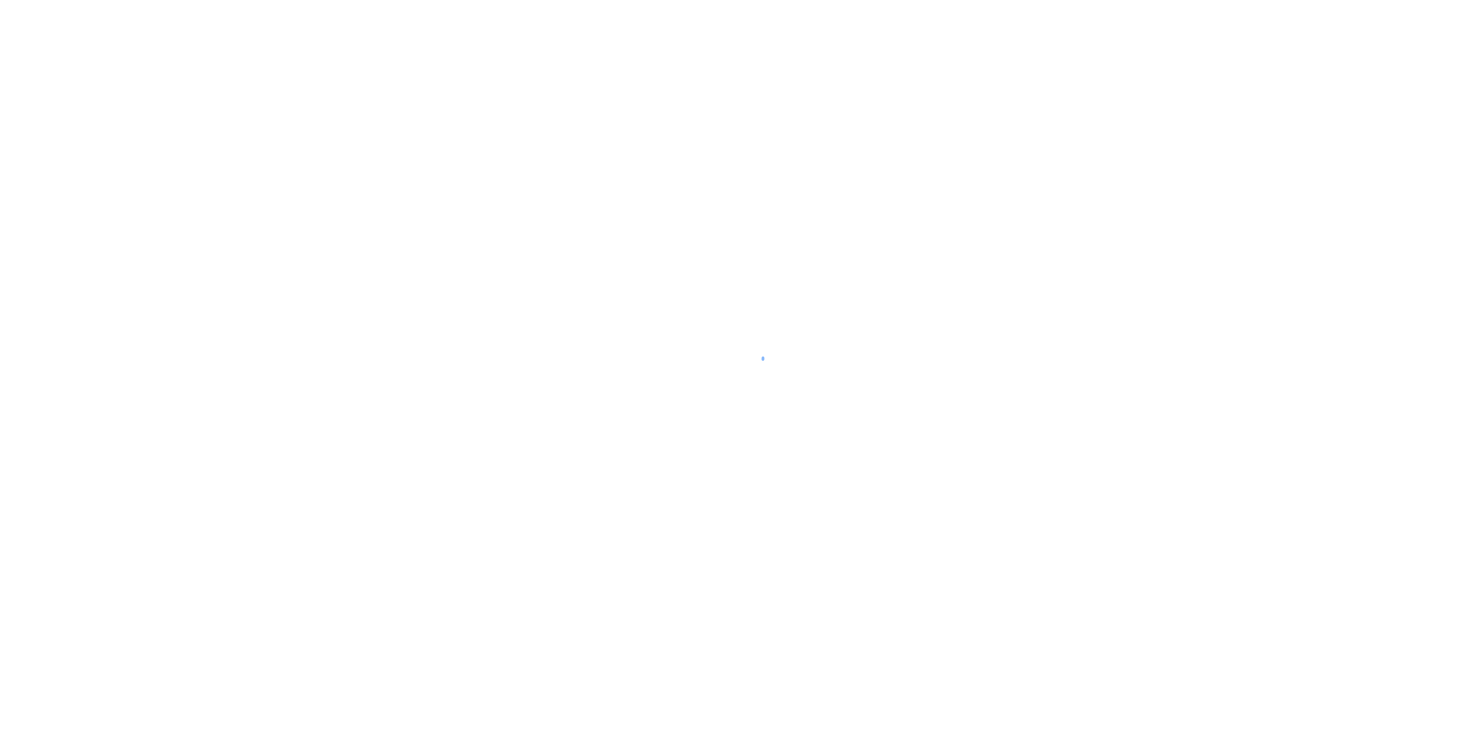 scroll, scrollTop: 0, scrollLeft: 0, axis: both 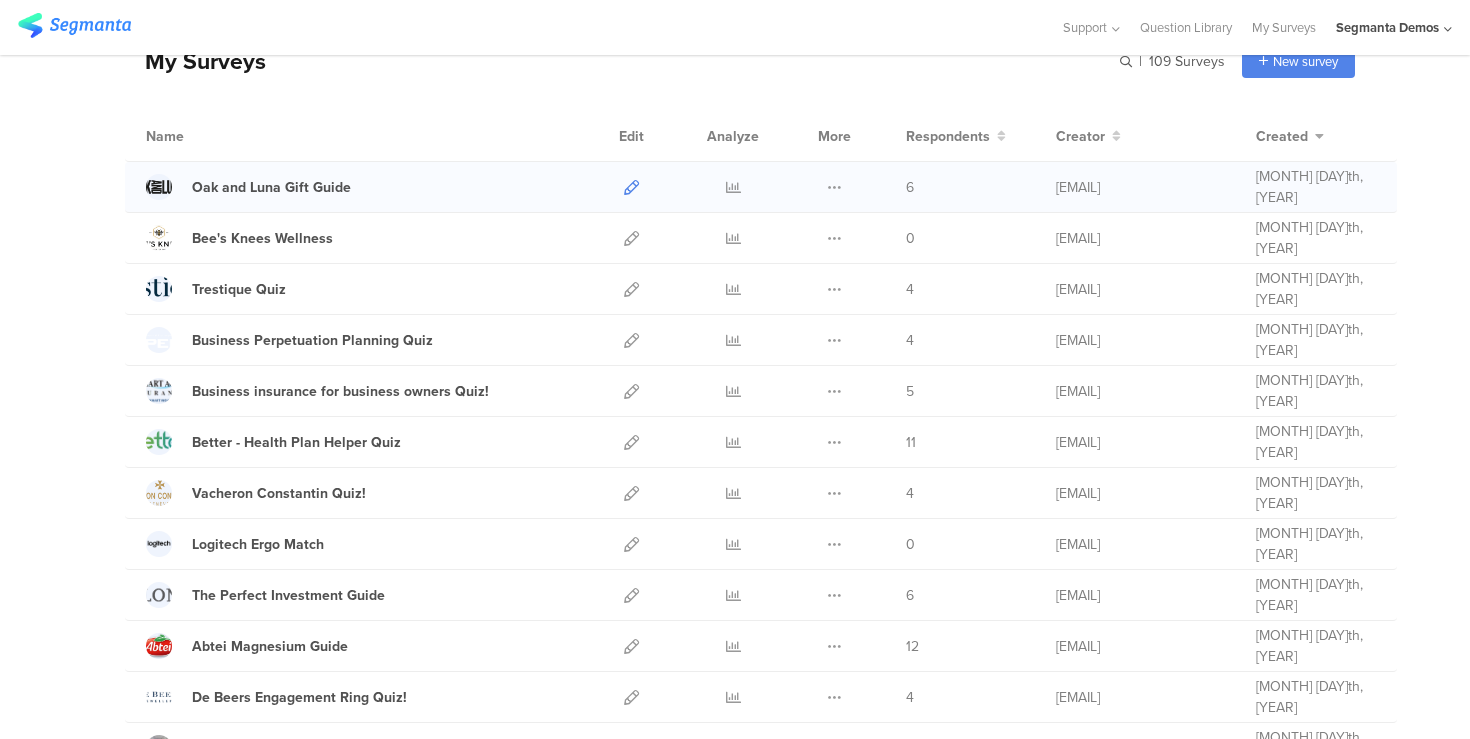 click at bounding box center [631, 187] 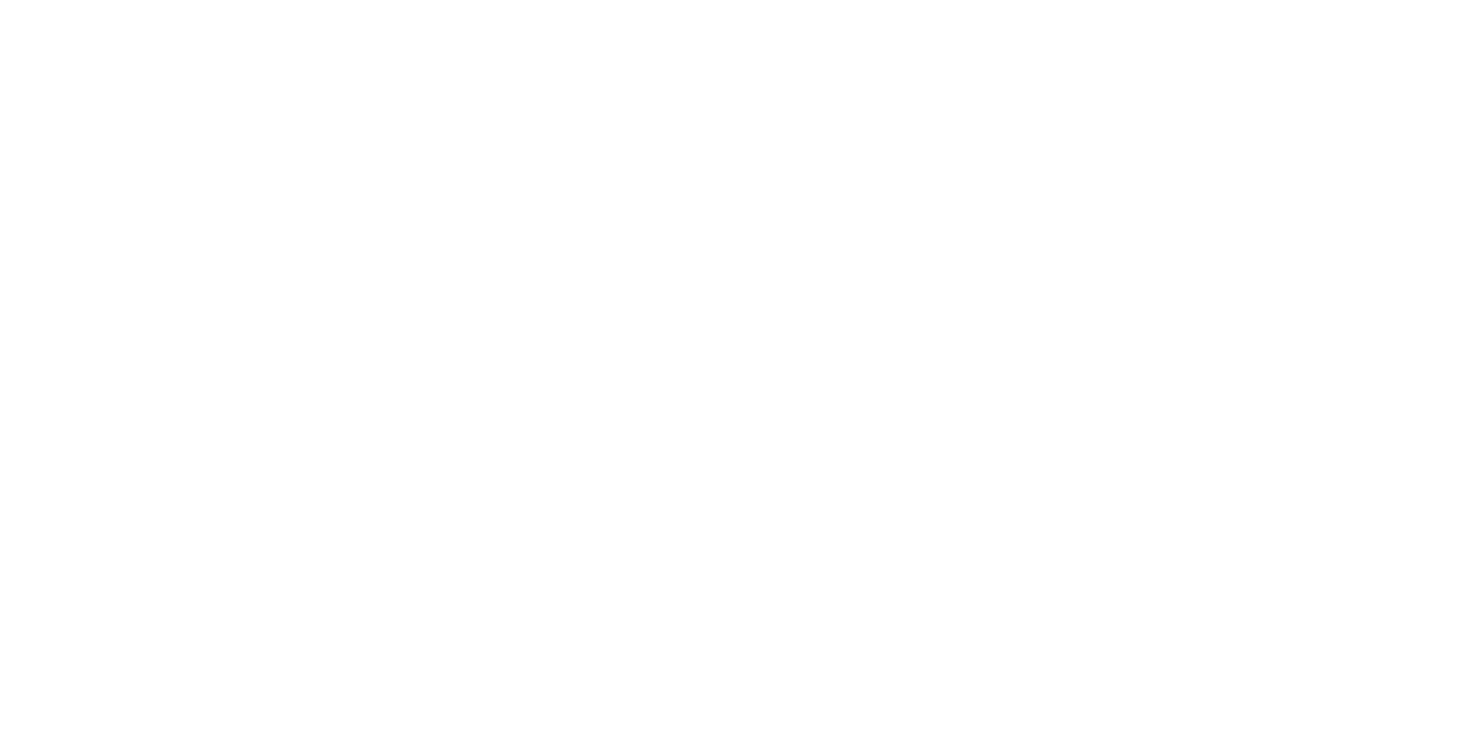 scroll, scrollTop: 0, scrollLeft: 0, axis: both 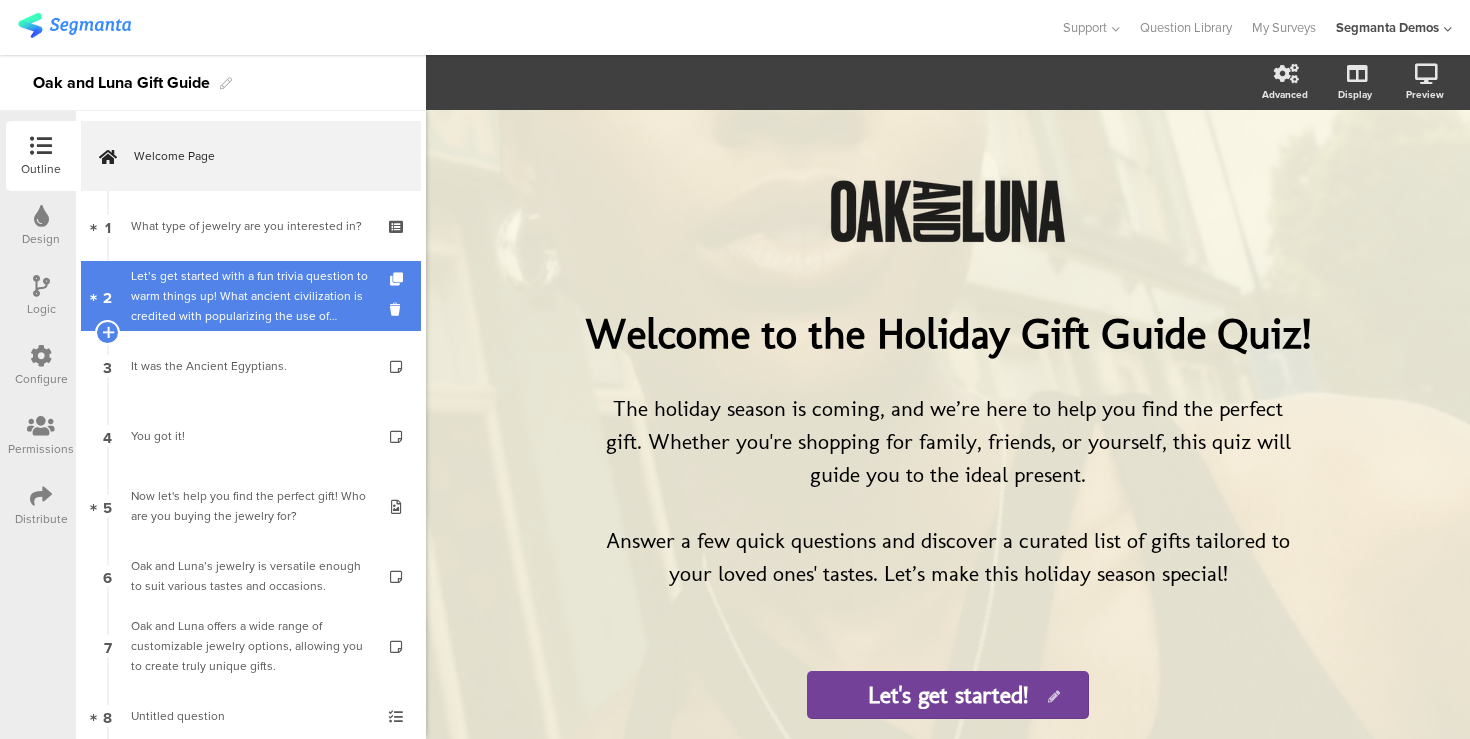 click on "Let’s get started with a fun trivia question to warm things up! What ancient civilization is credited with popularizing the use of personalized jewelry, such as engraved rings and necklaces?" at bounding box center (250, 296) 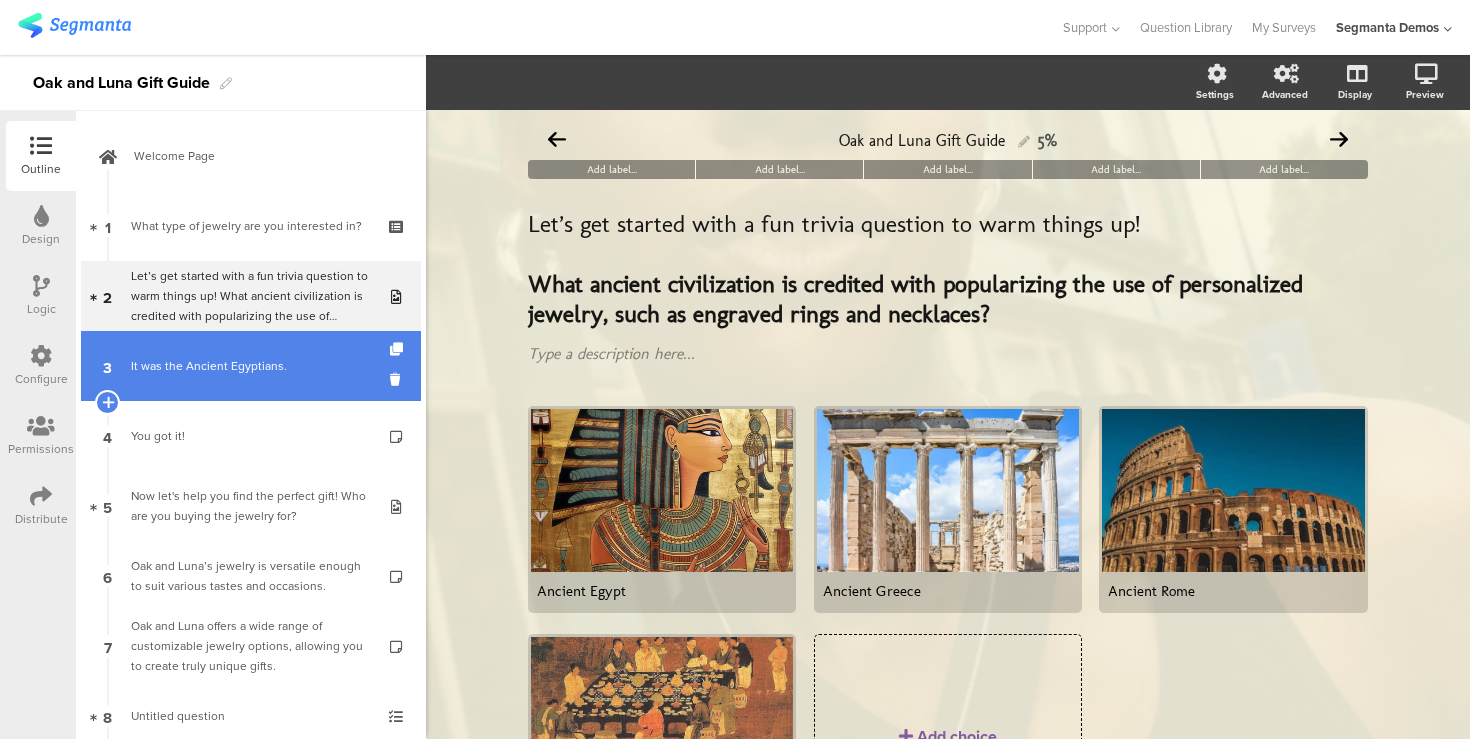 click on "3
It was the Ancient Egyptians." at bounding box center [251, 366] 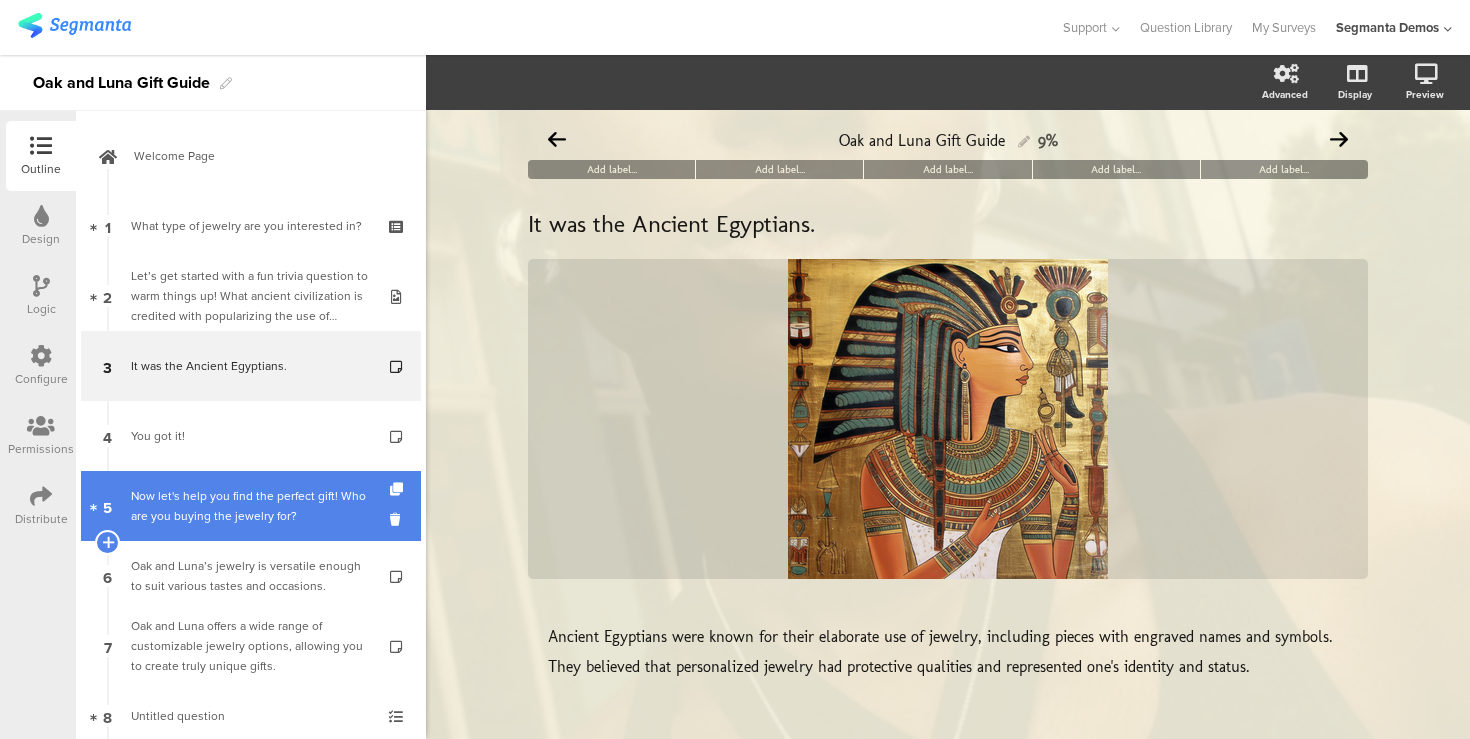 click on "5
Now let's help you find the perfect gift! Who are you buying the jewelry for?" at bounding box center [251, 506] 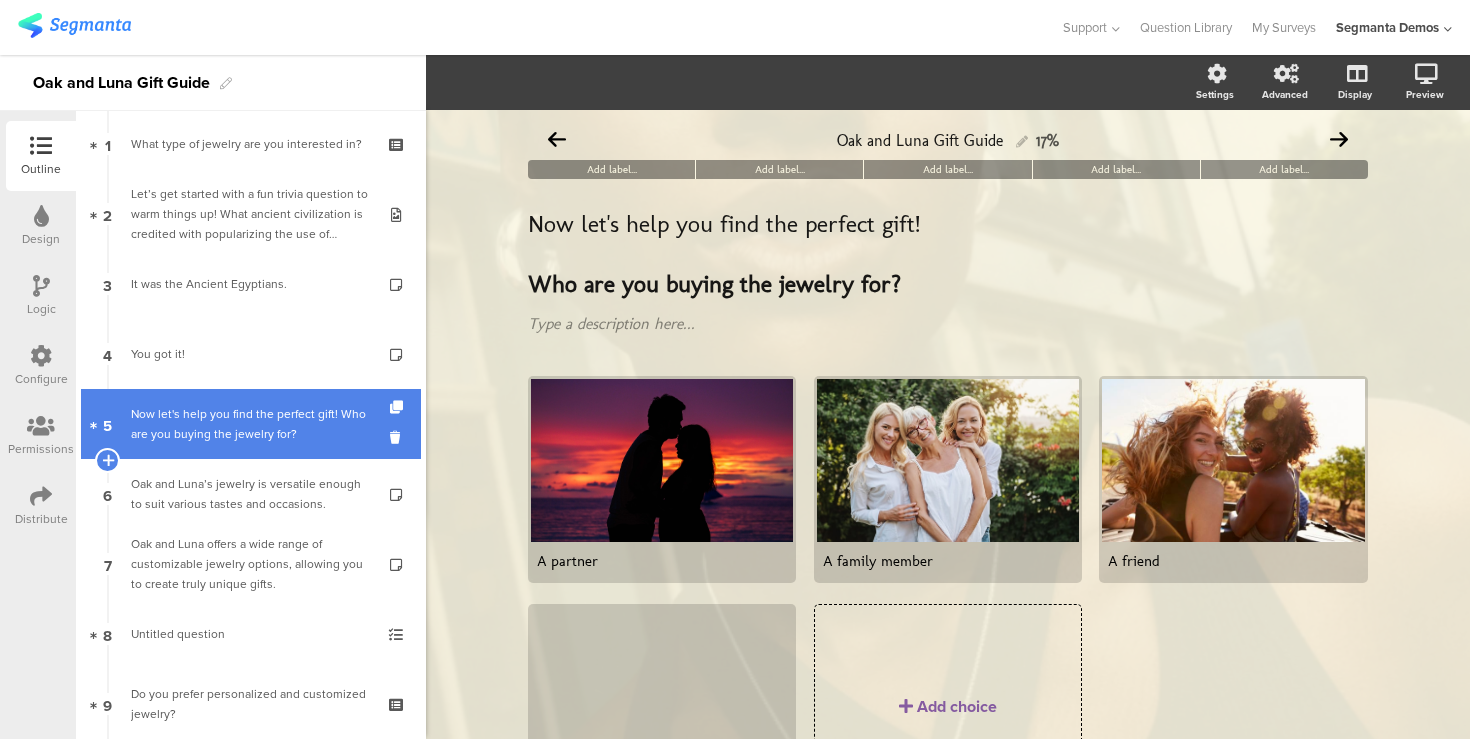 scroll, scrollTop: 83, scrollLeft: 0, axis: vertical 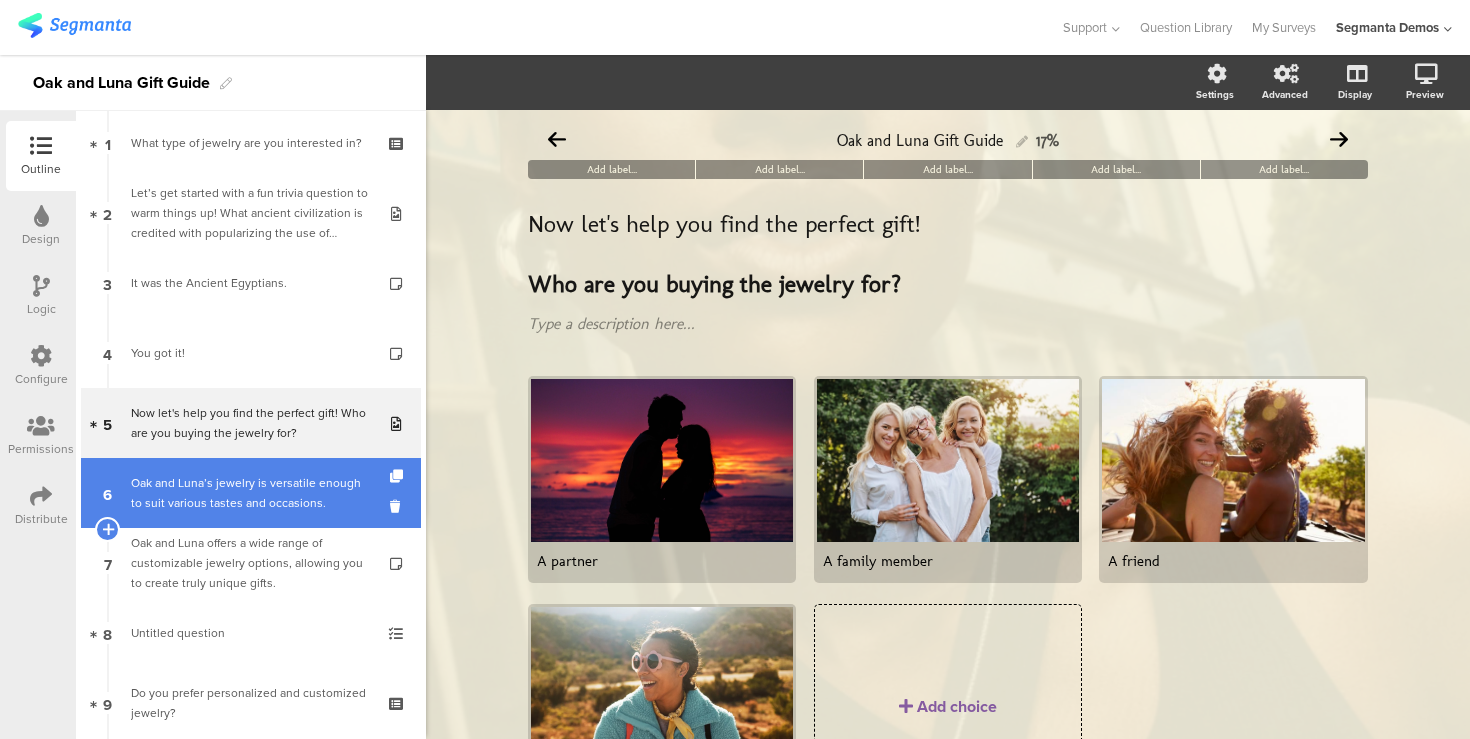 click on "Oak and Luna’s jewelry is versatile enough to suit various tastes and occasions." at bounding box center (250, 493) 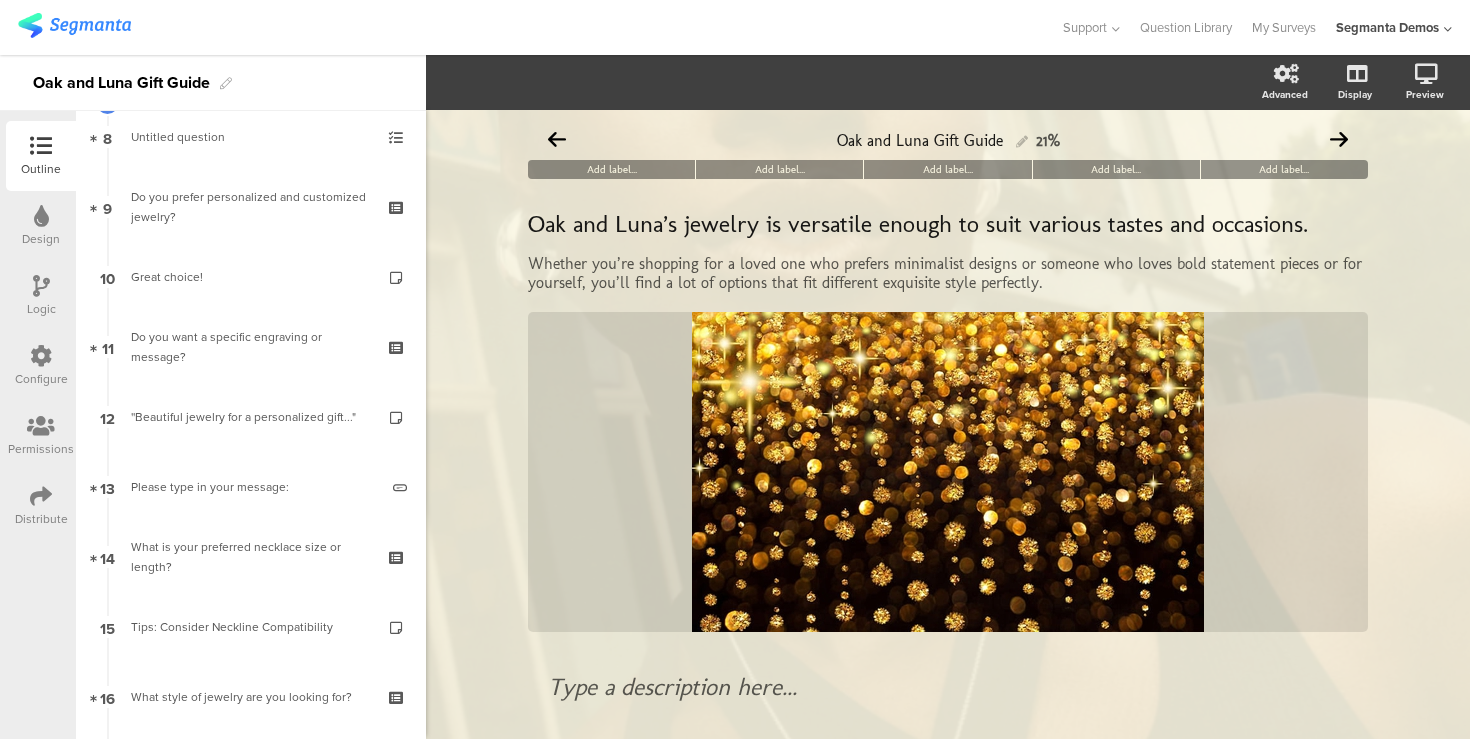 scroll, scrollTop: 582, scrollLeft: 0, axis: vertical 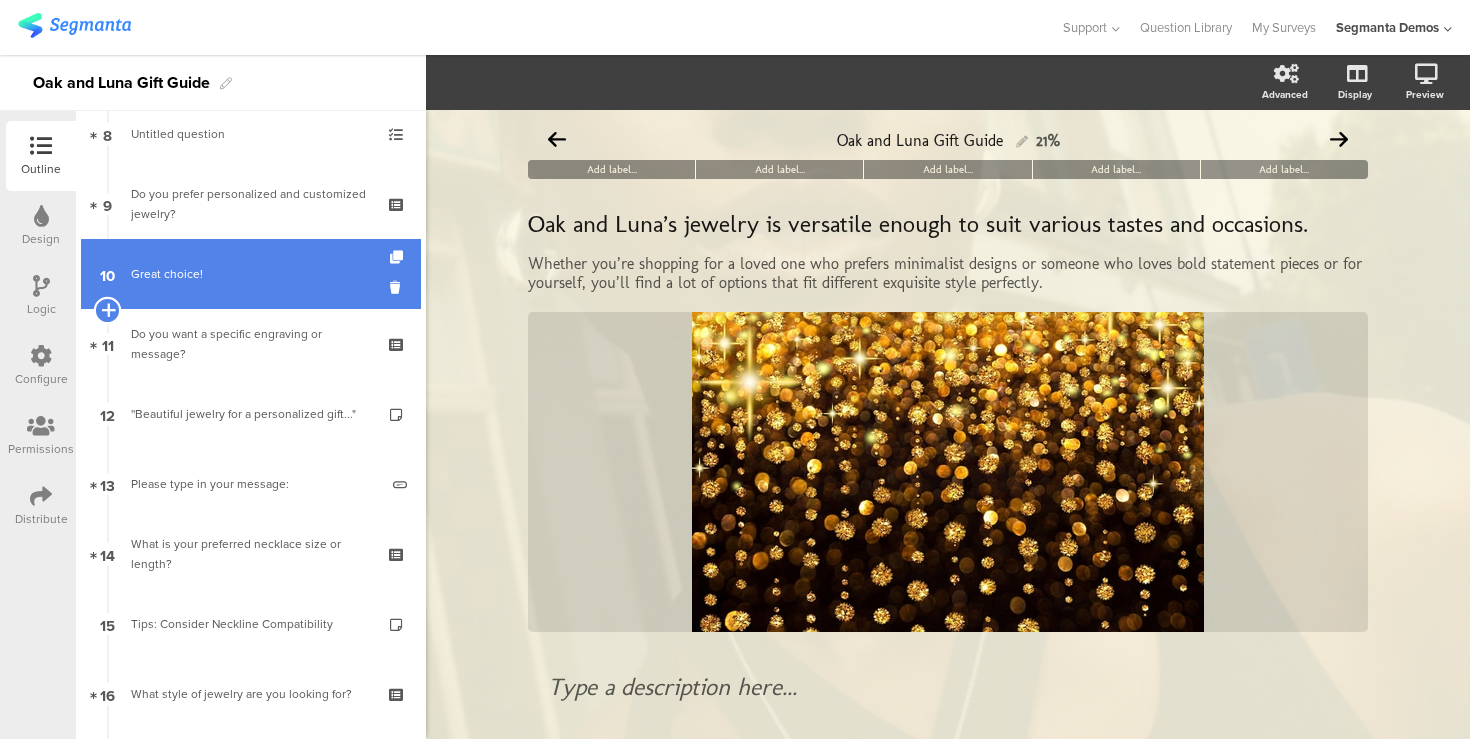 click at bounding box center [107, 310] 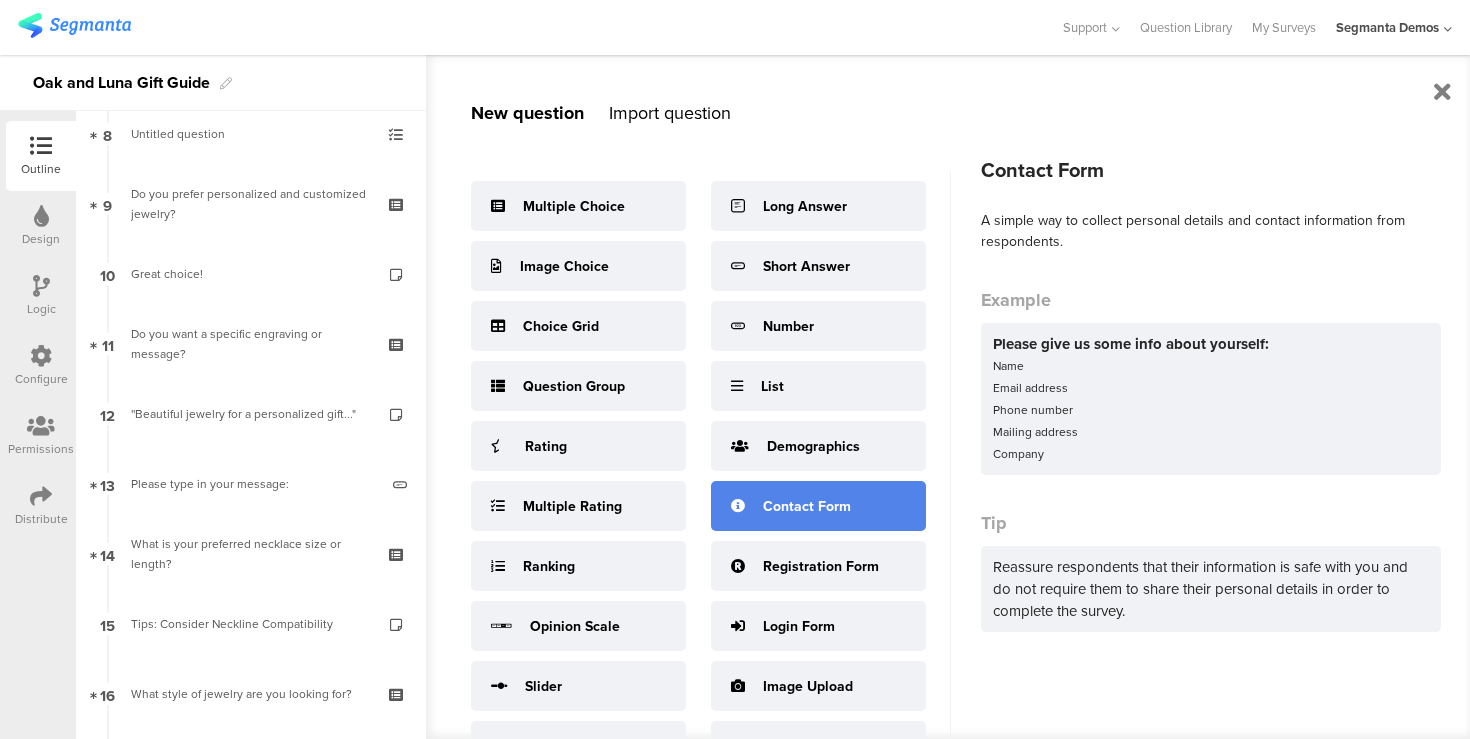 click on "Contact Form" at bounding box center [807, 506] 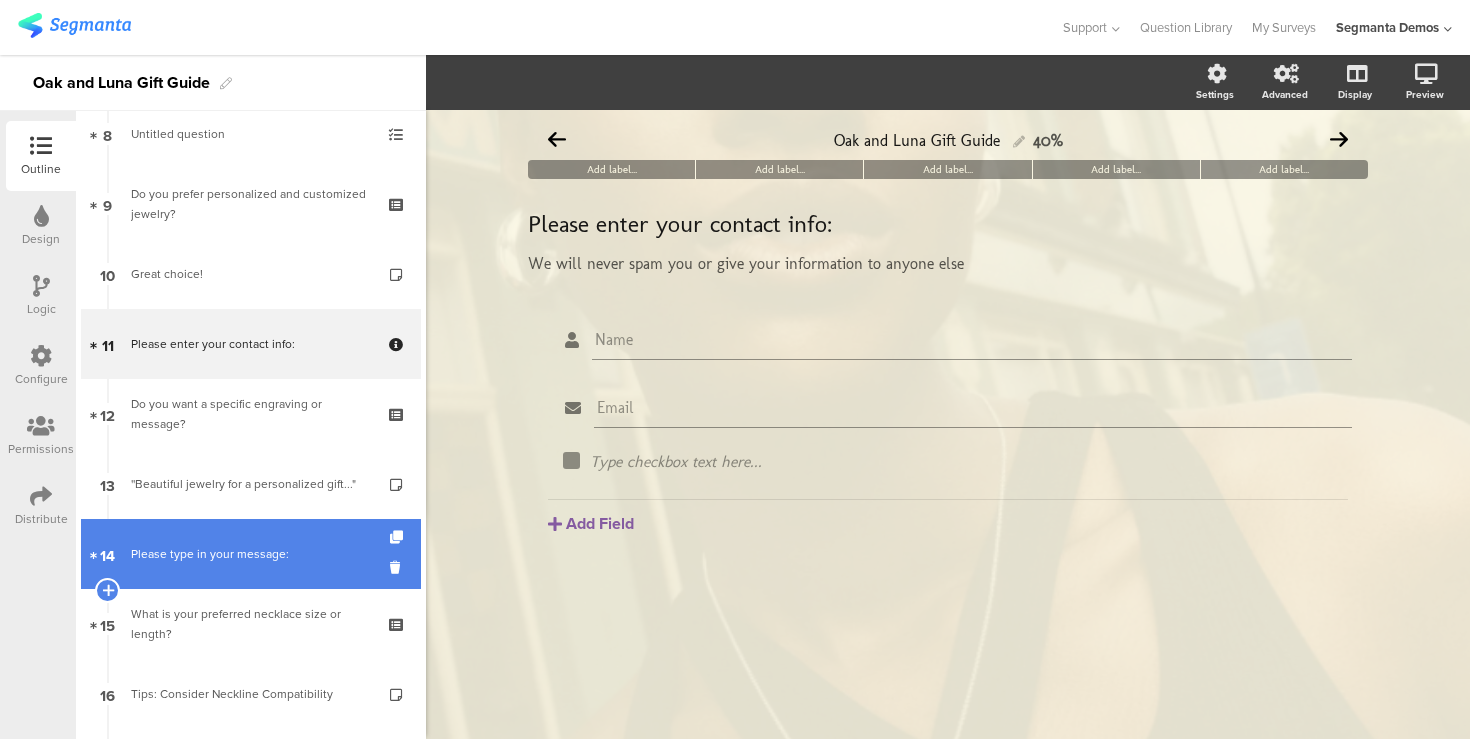 click on "Please type in your message:" at bounding box center (254, 554) 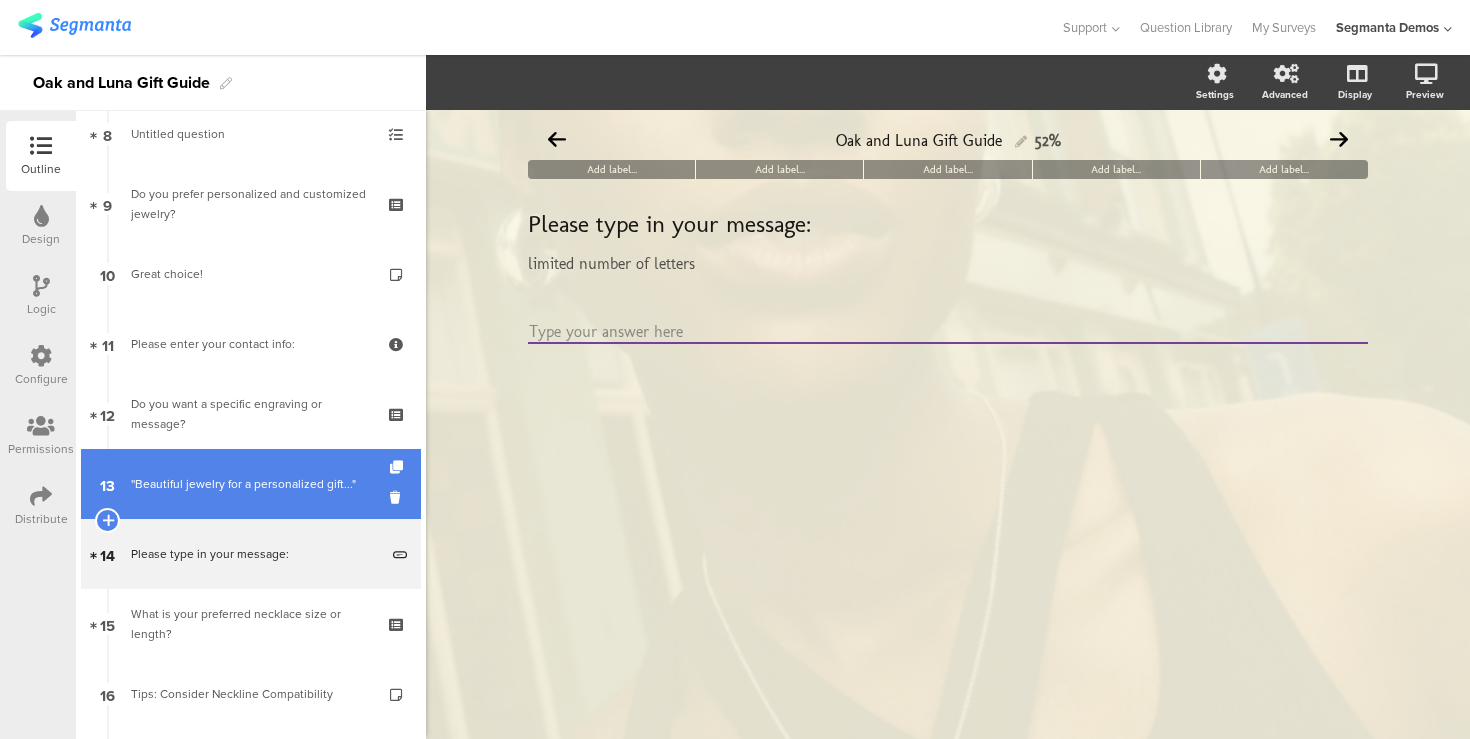 click on "''Beautiful jewelry for a personalized gift..."" at bounding box center (250, 484) 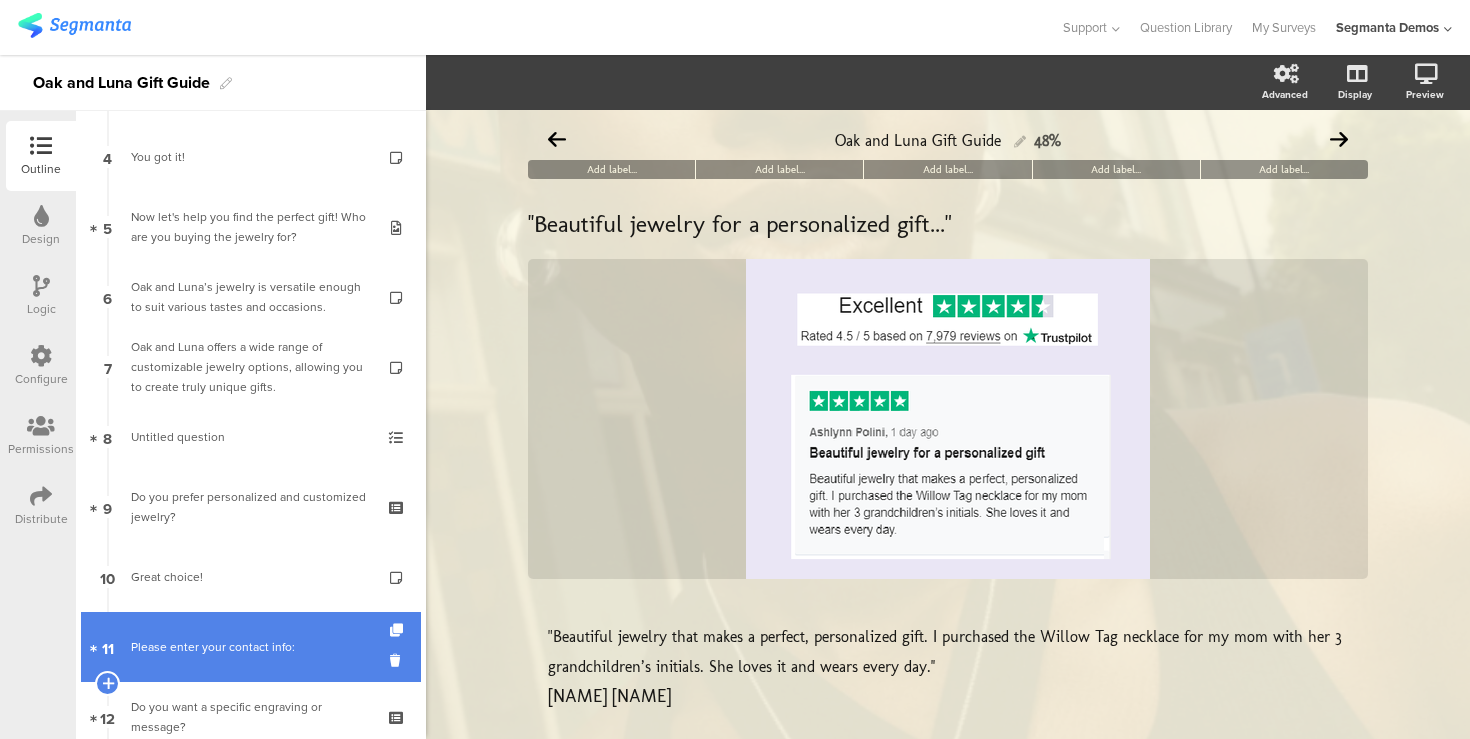 scroll, scrollTop: 105, scrollLeft: 0, axis: vertical 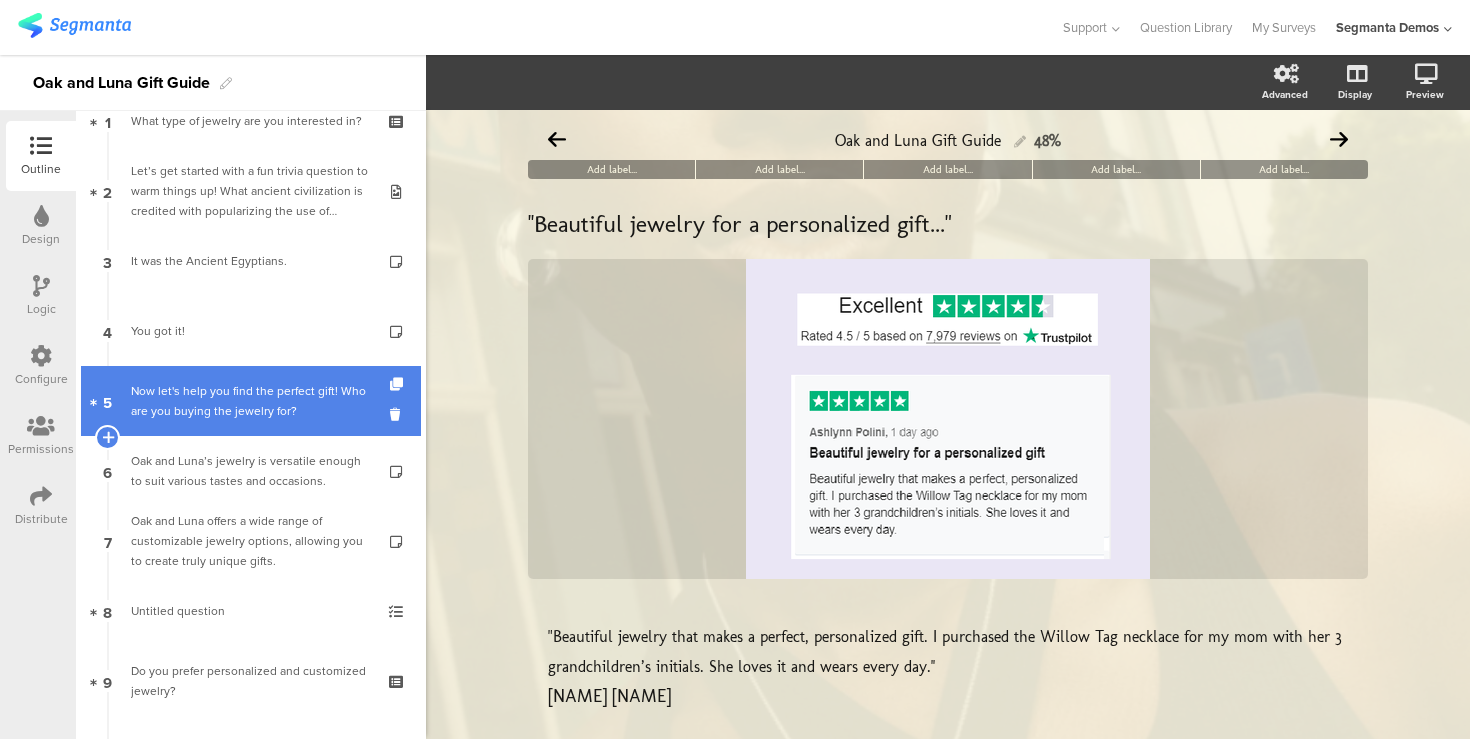 click on "Now let's help you find the perfect gift! Who are you buying the jewelry for?" at bounding box center (250, 401) 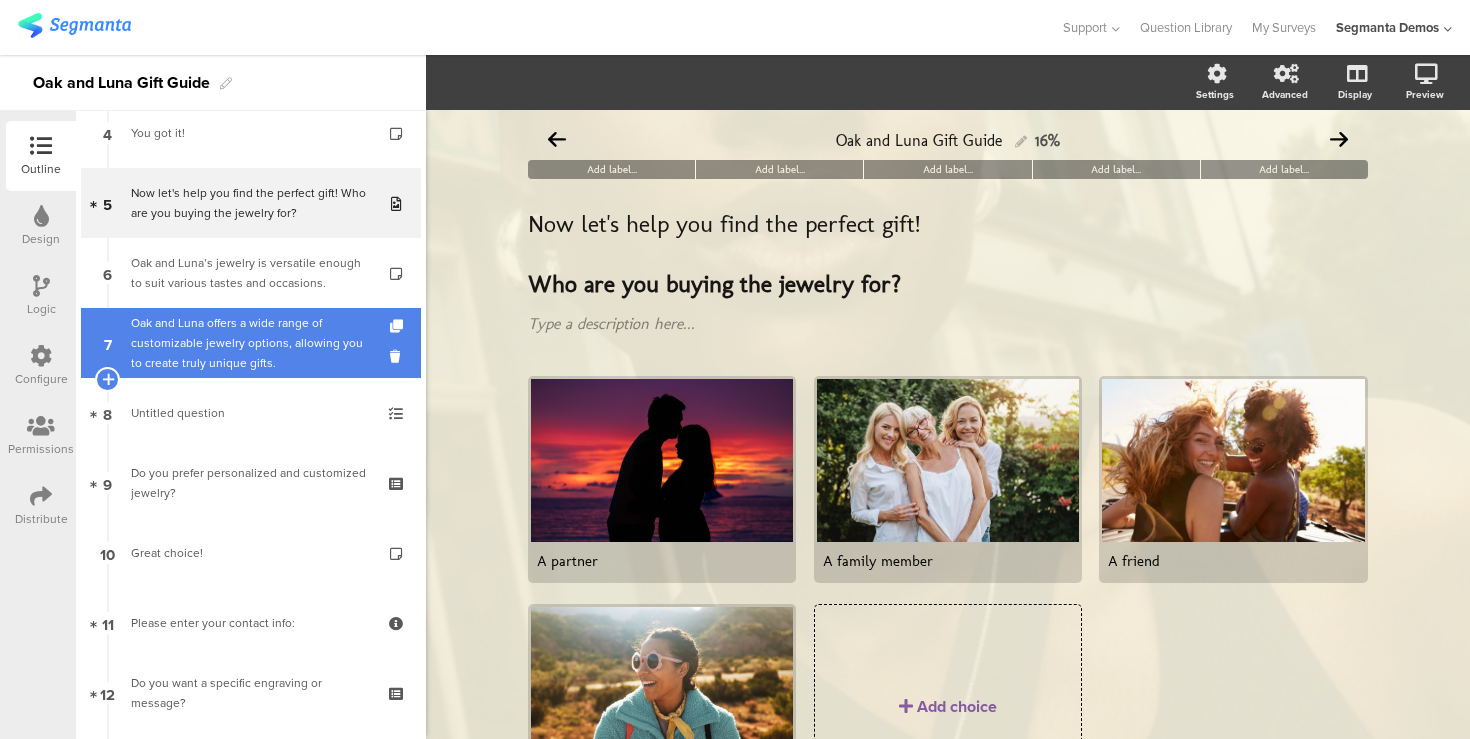 scroll, scrollTop: 317, scrollLeft: 0, axis: vertical 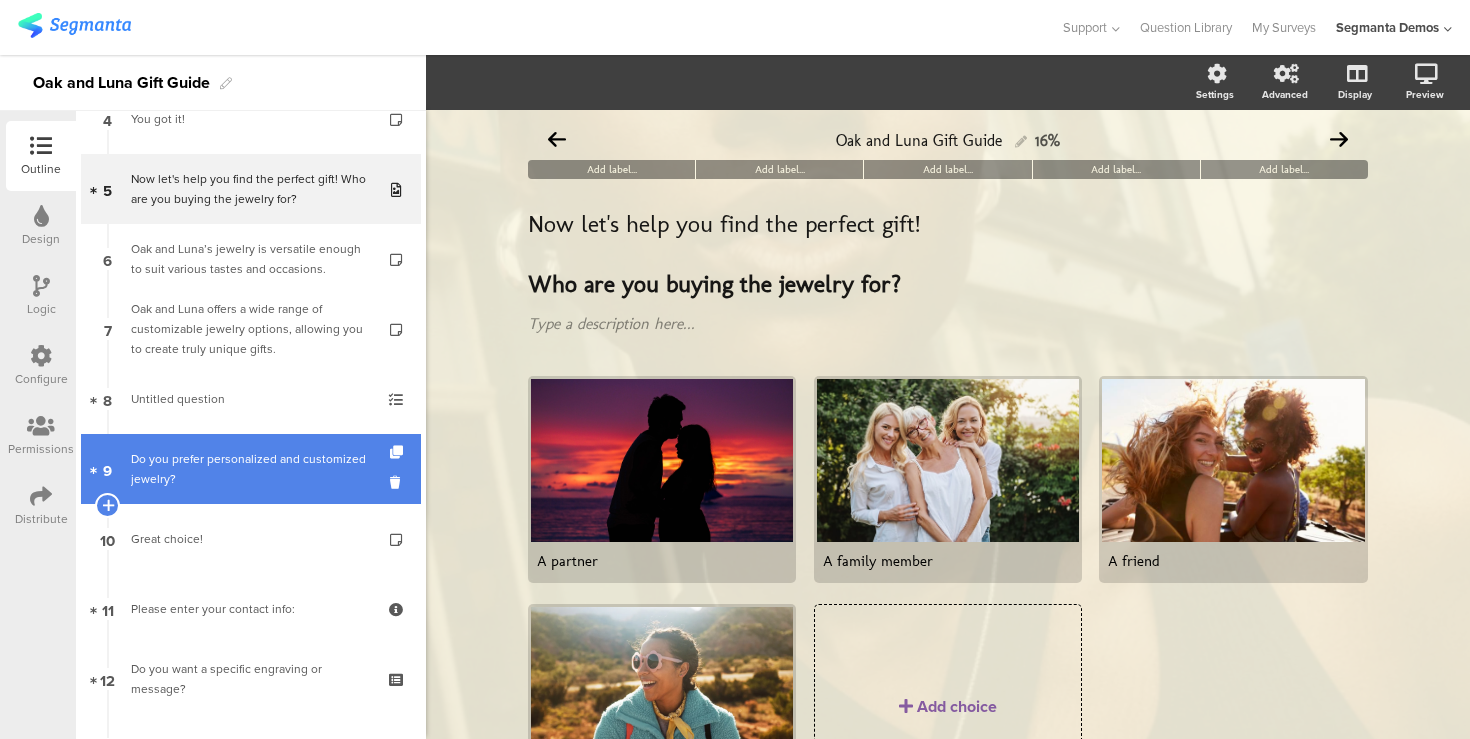 click on "Do you prefer personalized and customized jewelry?" at bounding box center (250, 469) 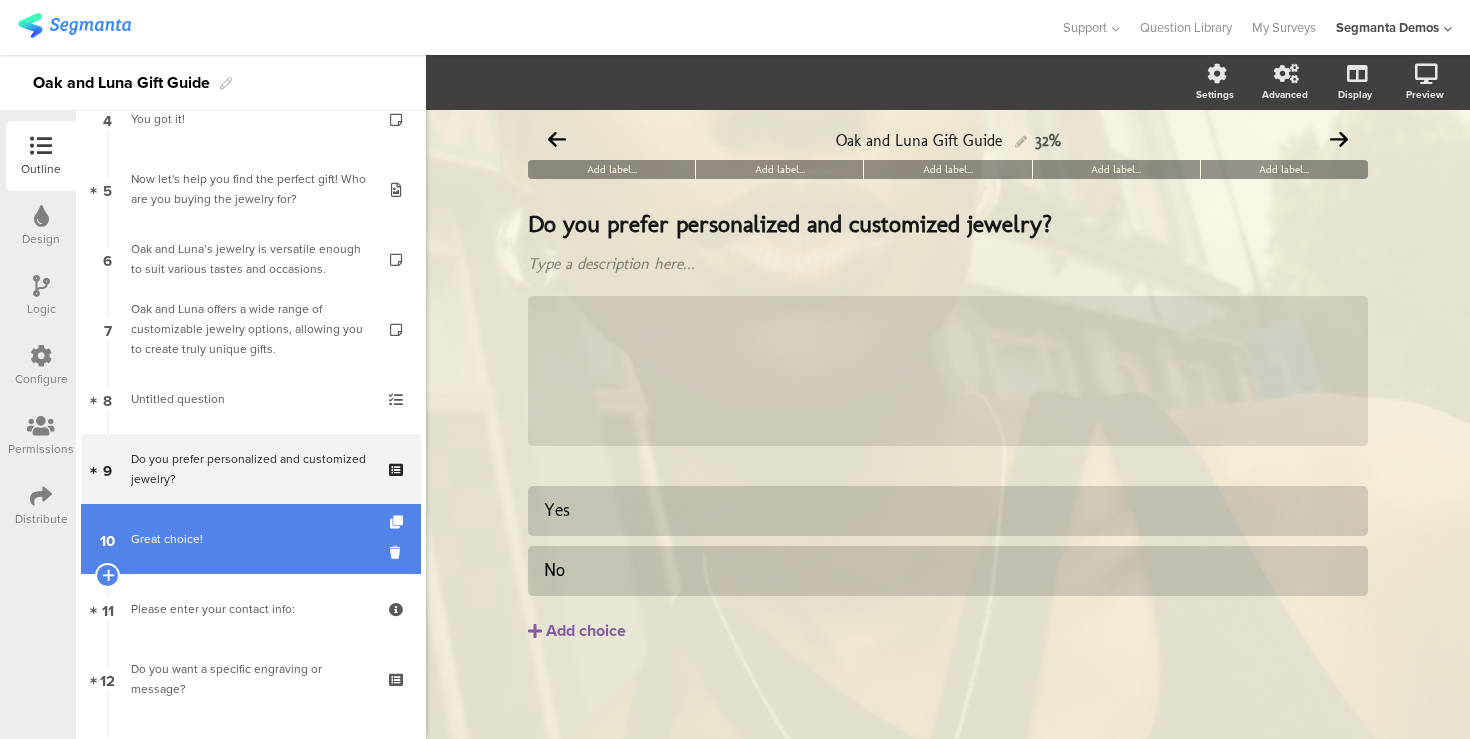 click on "Great choice!" at bounding box center (250, 539) 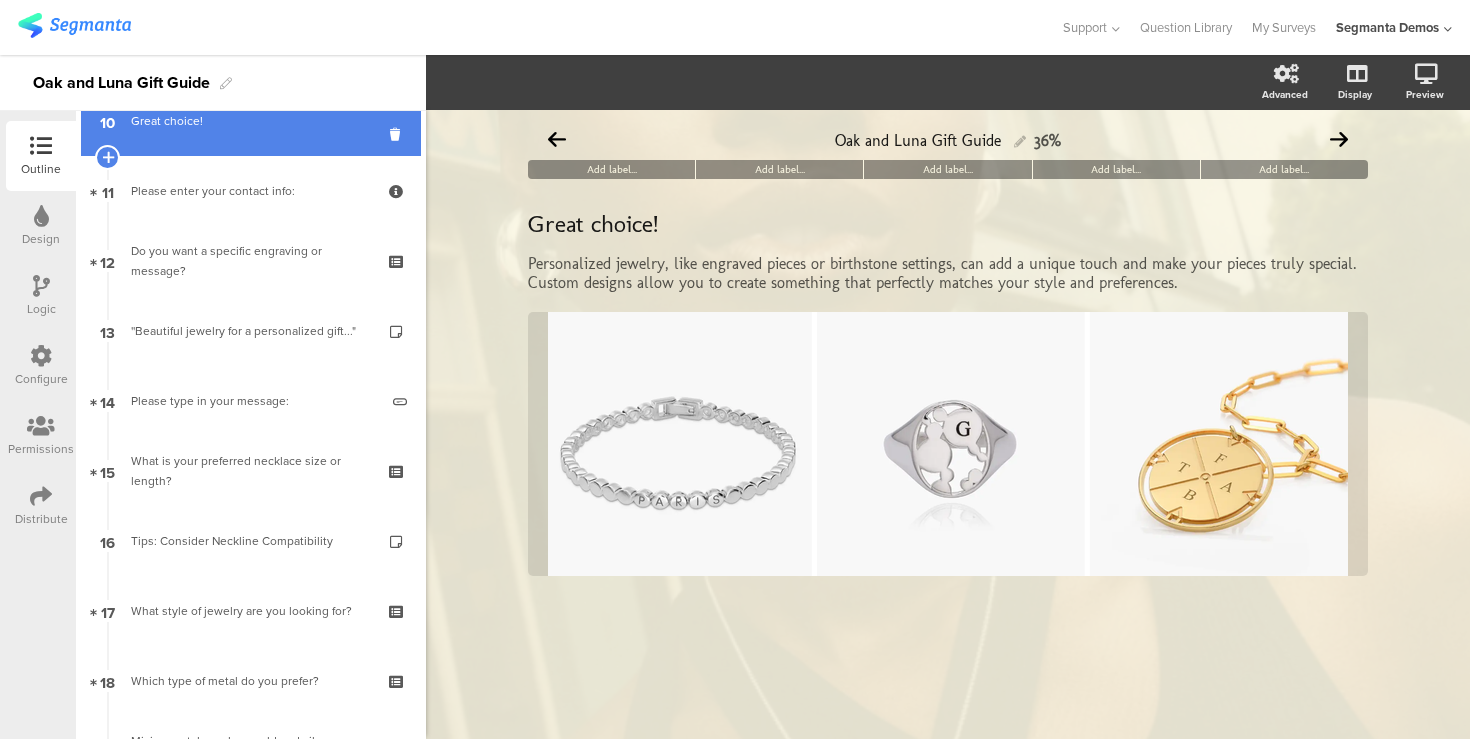 scroll, scrollTop: 751, scrollLeft: 0, axis: vertical 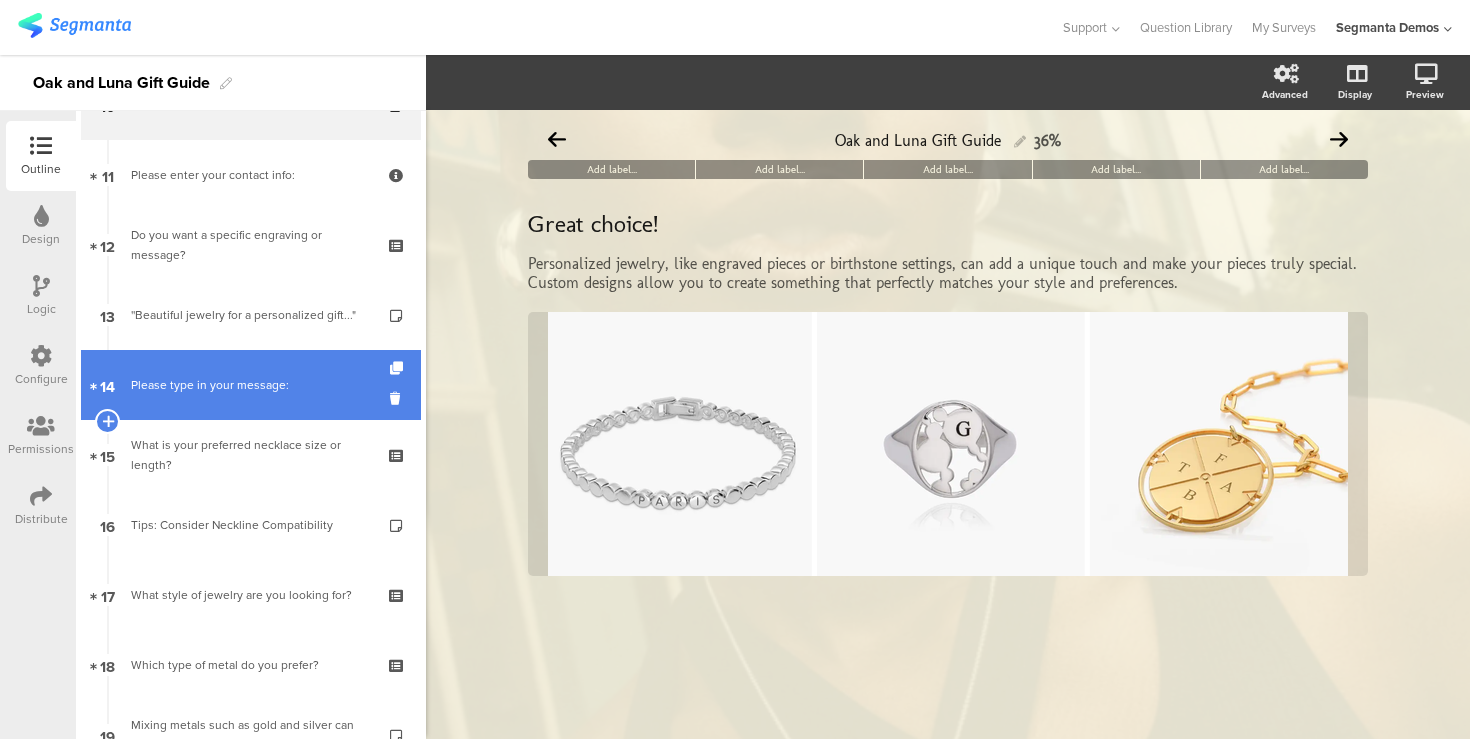 click on "Please type in your message:" at bounding box center (254, 385) 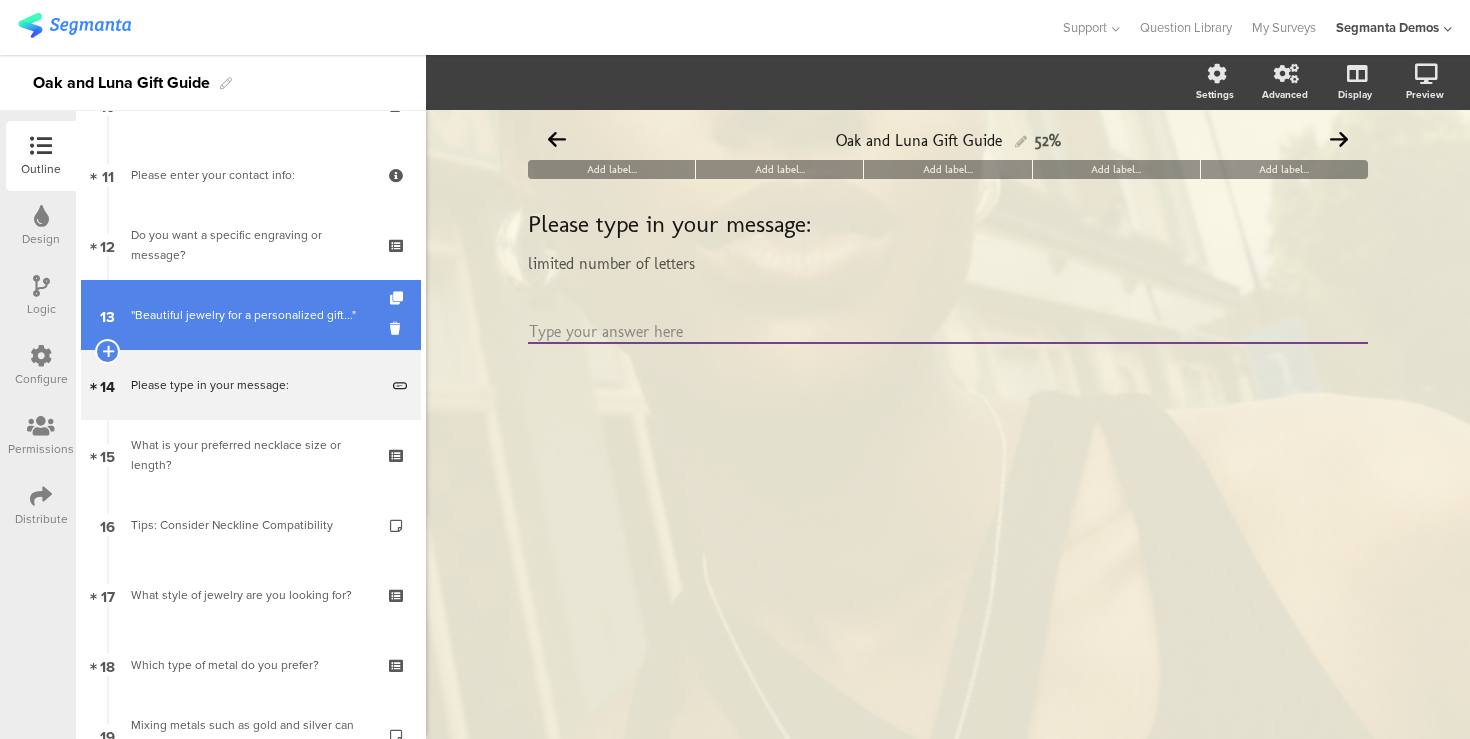 click on "13
''Beautiful jewelry for a personalized gift..."" at bounding box center (251, 315) 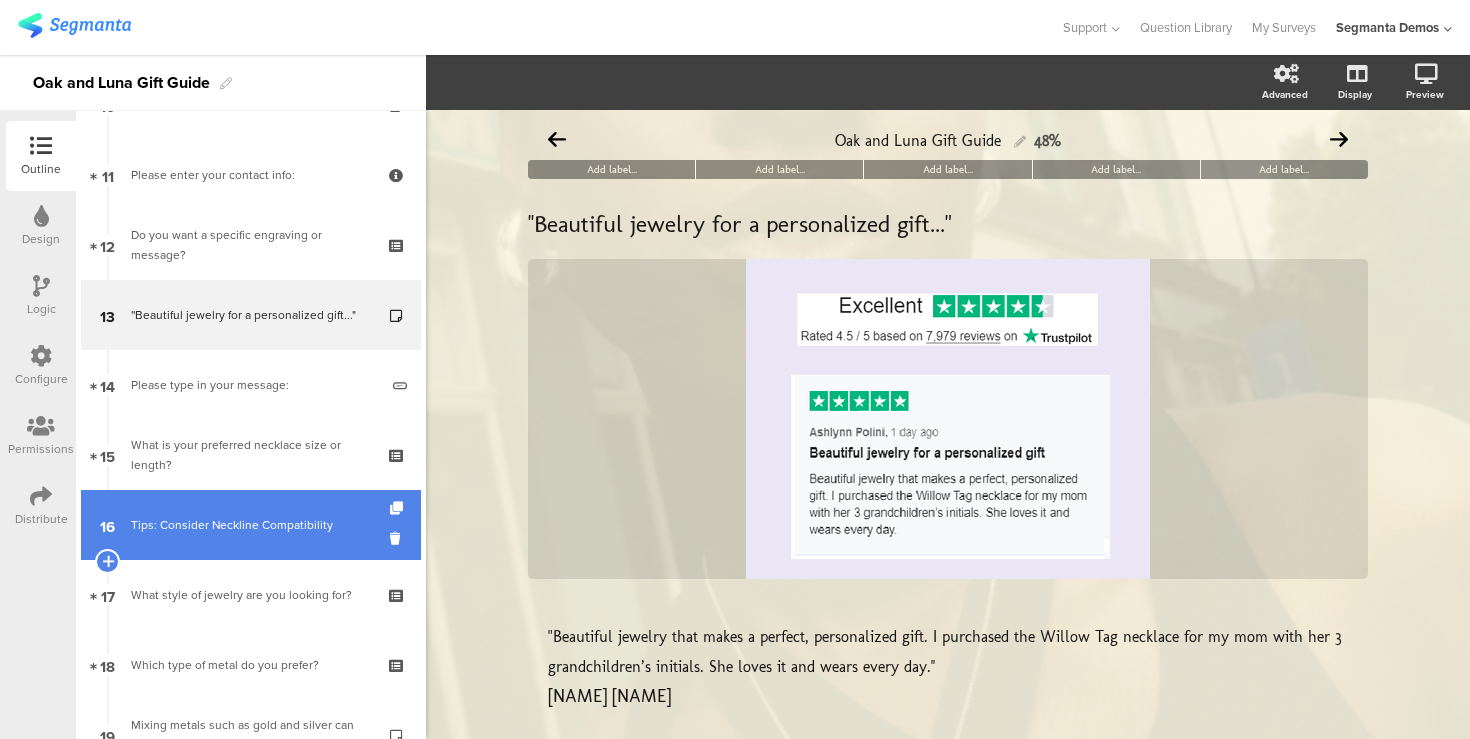 click on "16
Tips: Consider Neckline Compatibility" at bounding box center [251, 525] 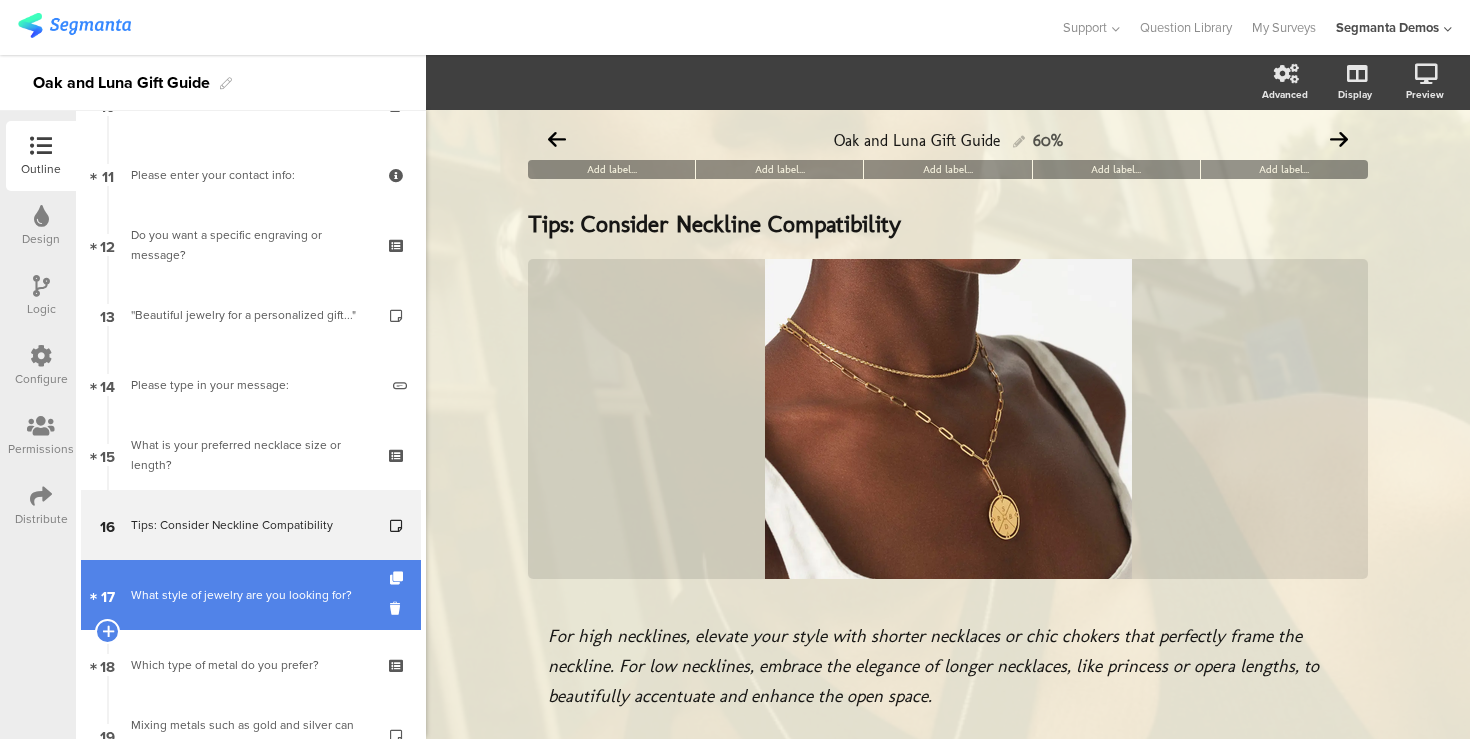 click on "17
What style of jewelry are you looking for?" at bounding box center (251, 595) 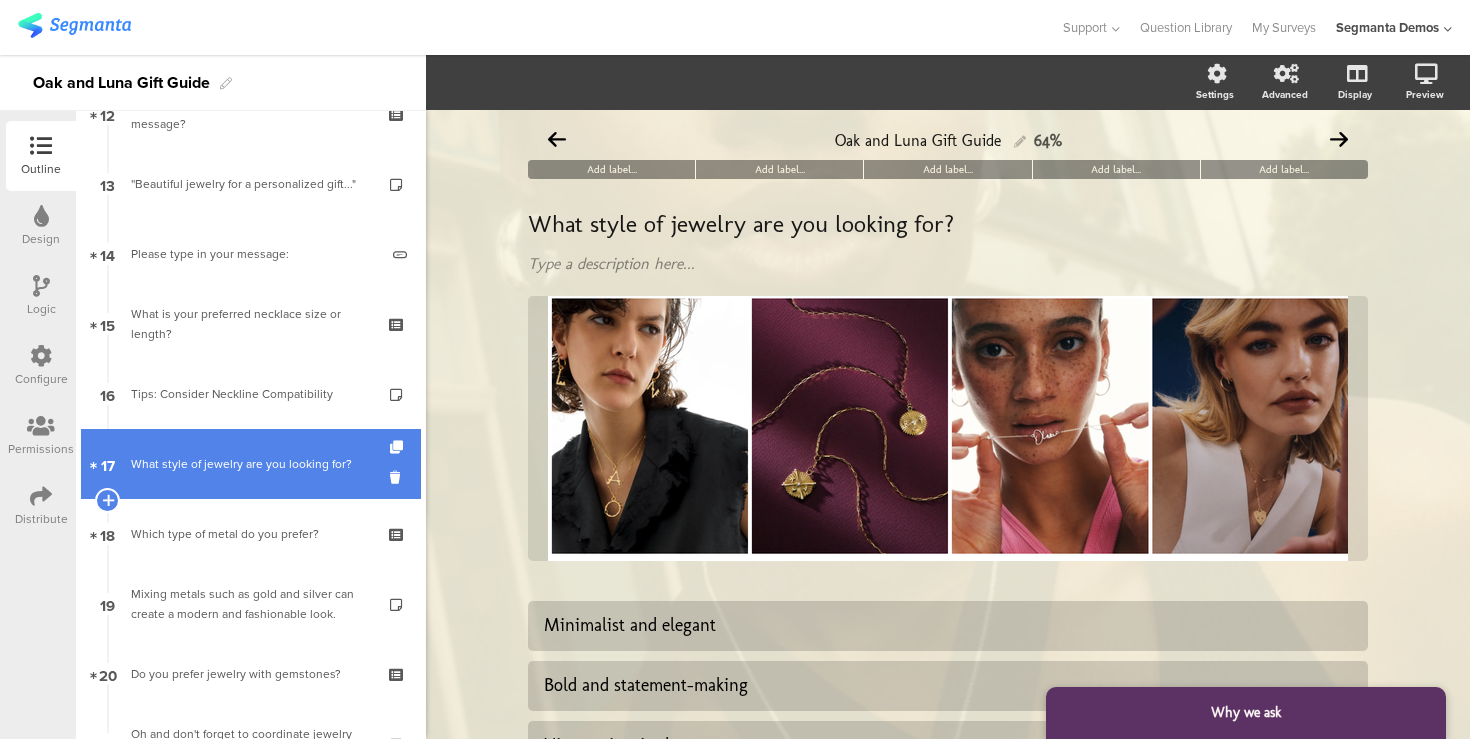 scroll, scrollTop: 965, scrollLeft: 0, axis: vertical 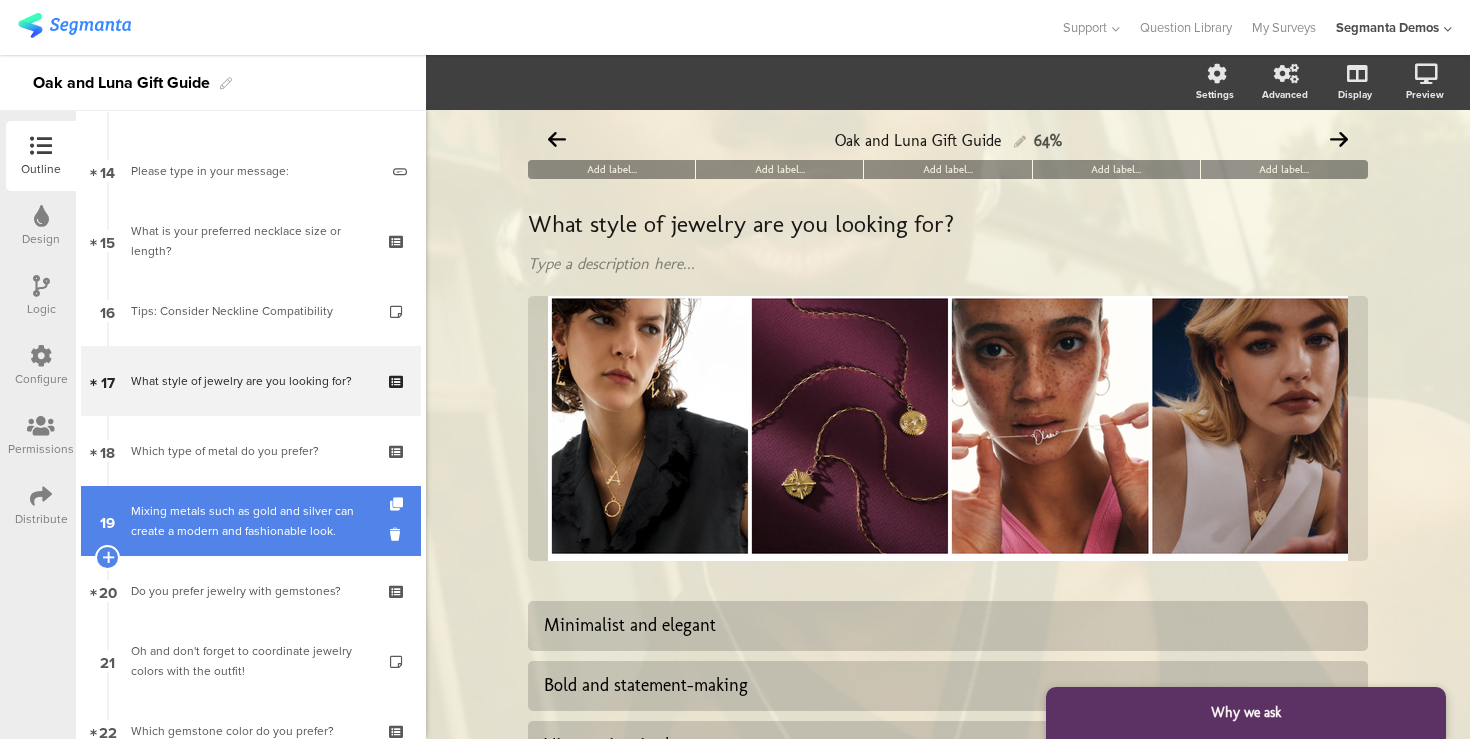 click on "19
Mixing metals such as gold and silver can create a modern and fashionable look." at bounding box center (251, 521) 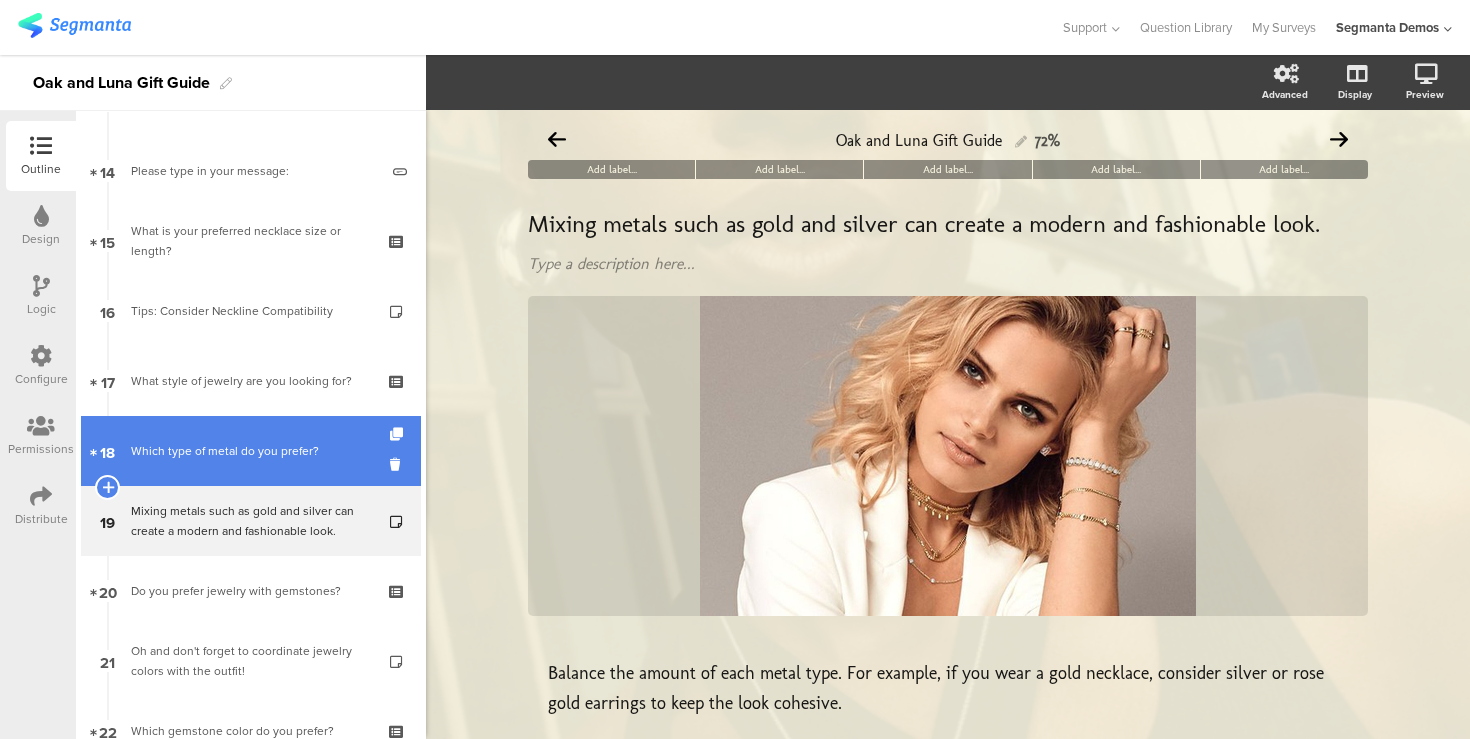 click on "Which type of metal do you prefer?" at bounding box center [250, 451] 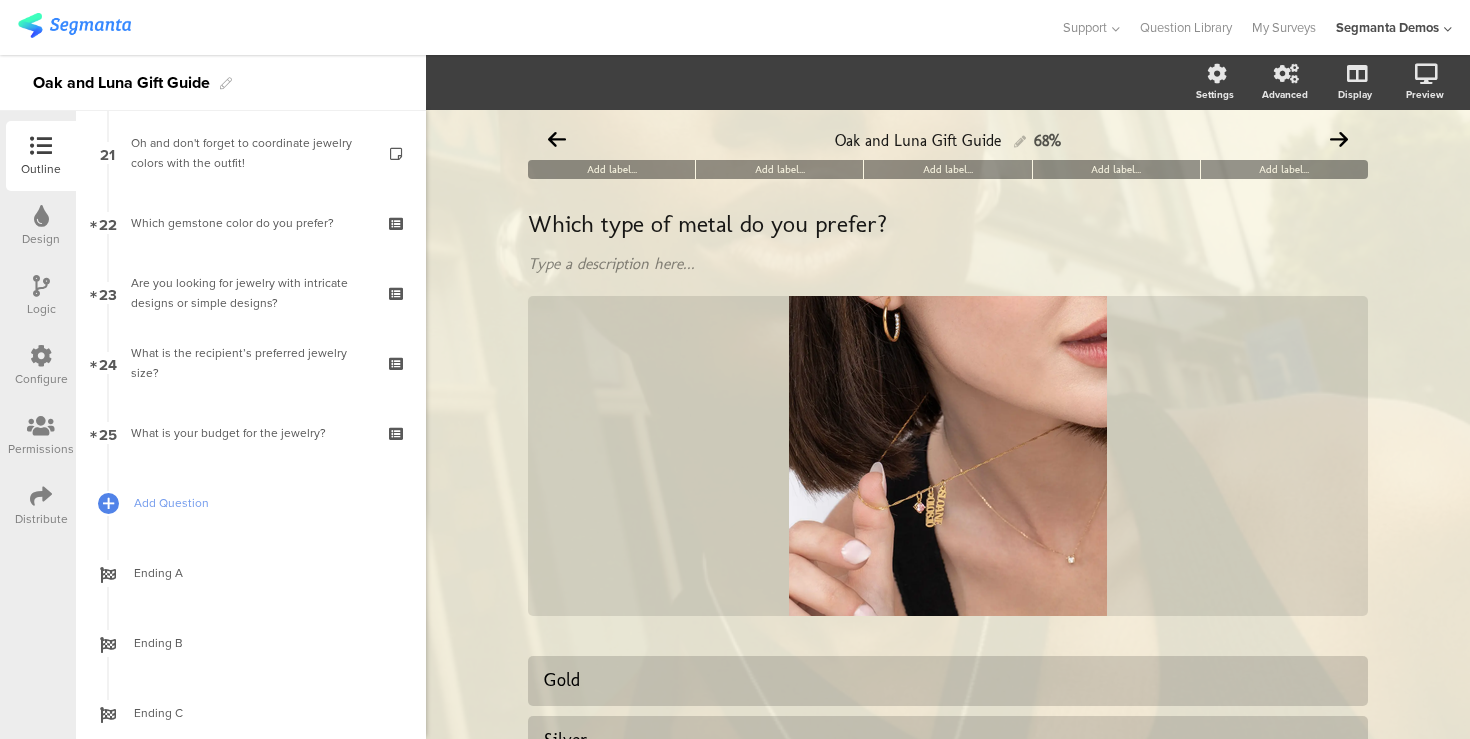 scroll, scrollTop: 1527, scrollLeft: 0, axis: vertical 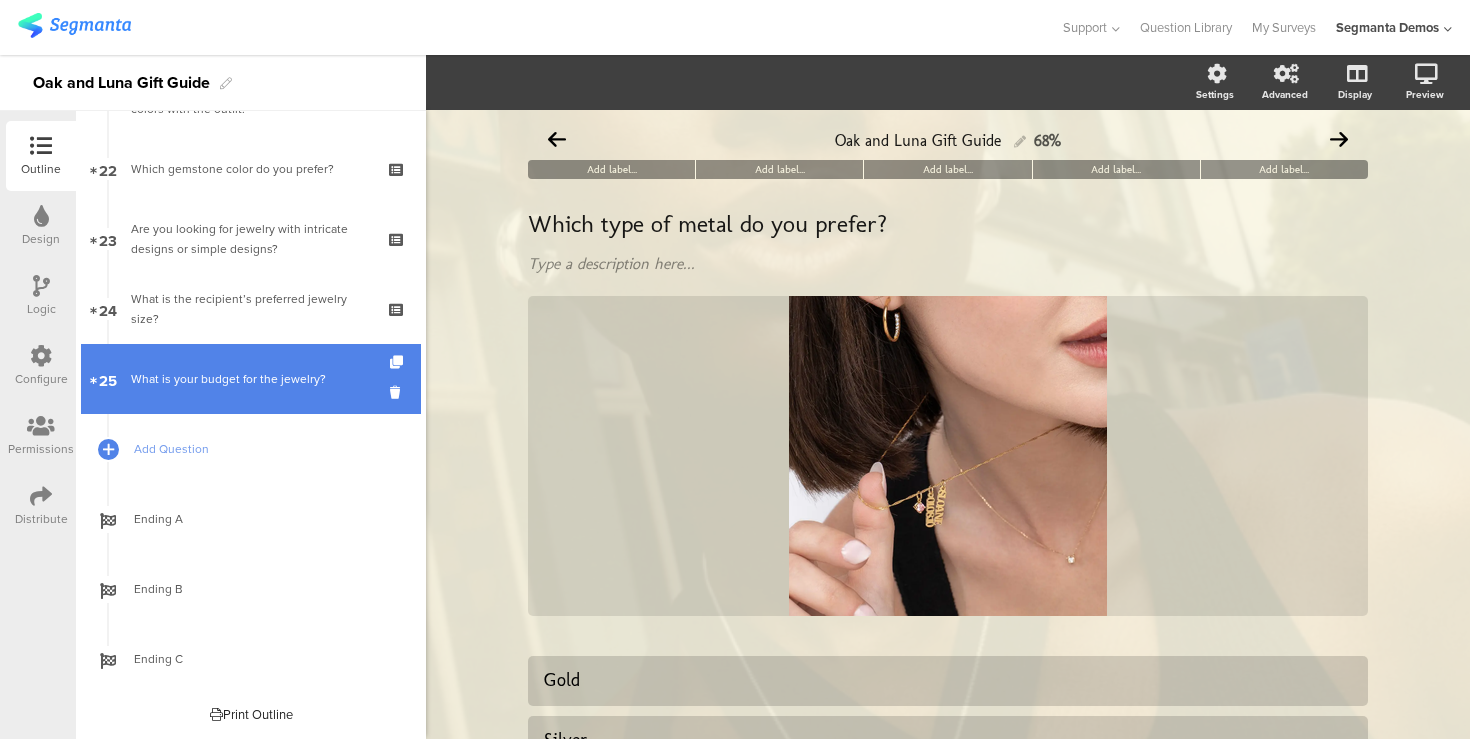 click on "25
What is your budget for the jewelry?" at bounding box center [251, 379] 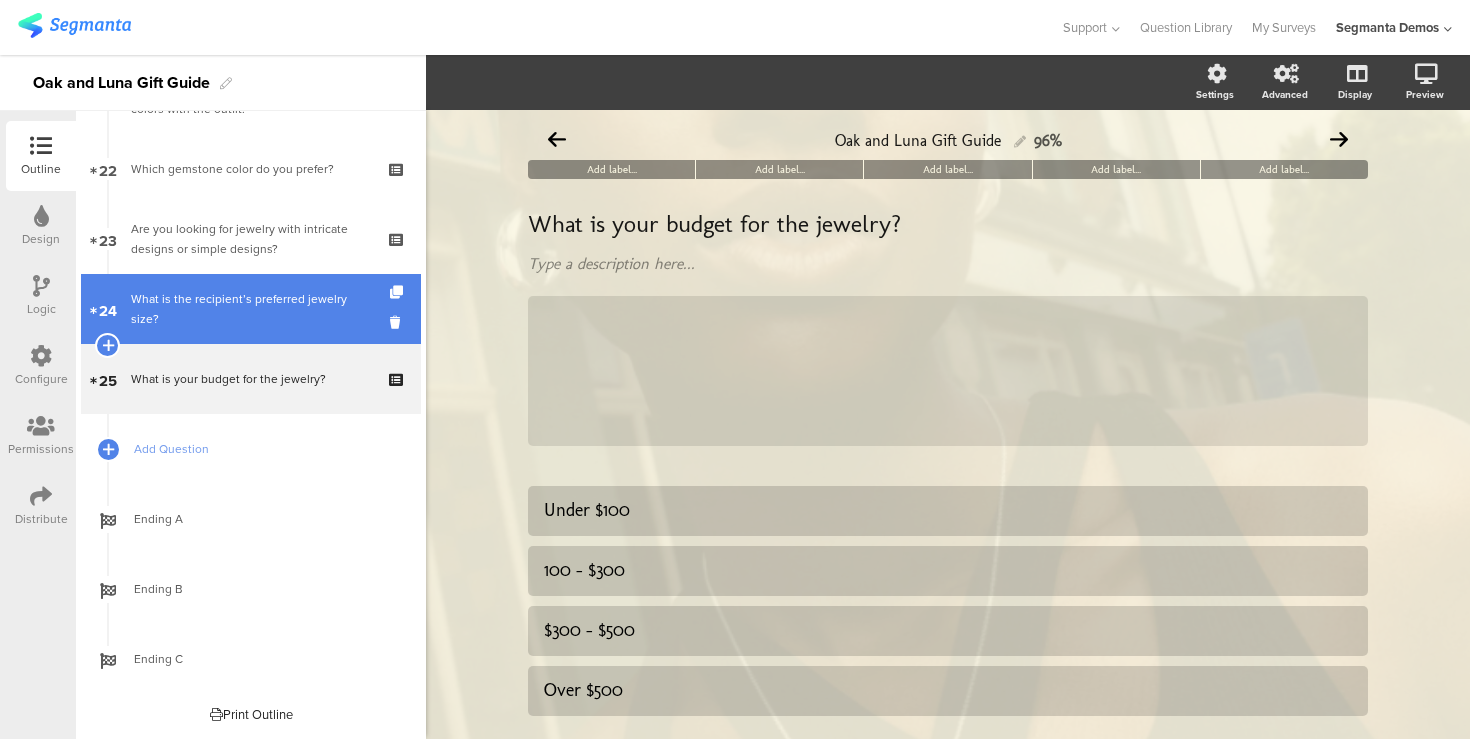 click on "What is the recipient’s preferred jewelry size?" at bounding box center (250, 309) 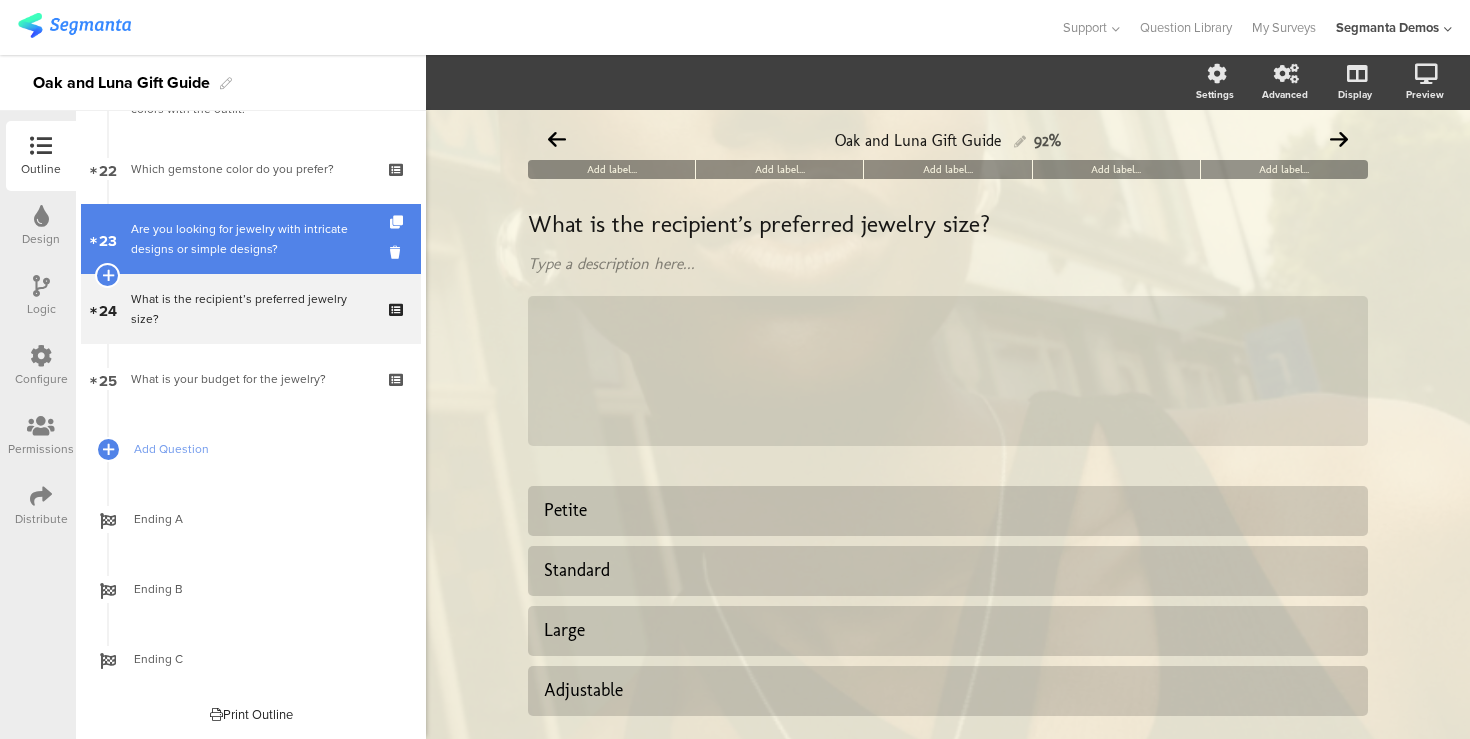 click on "Are you looking for jewelry with intricate designs or simple designs?" at bounding box center (250, 239) 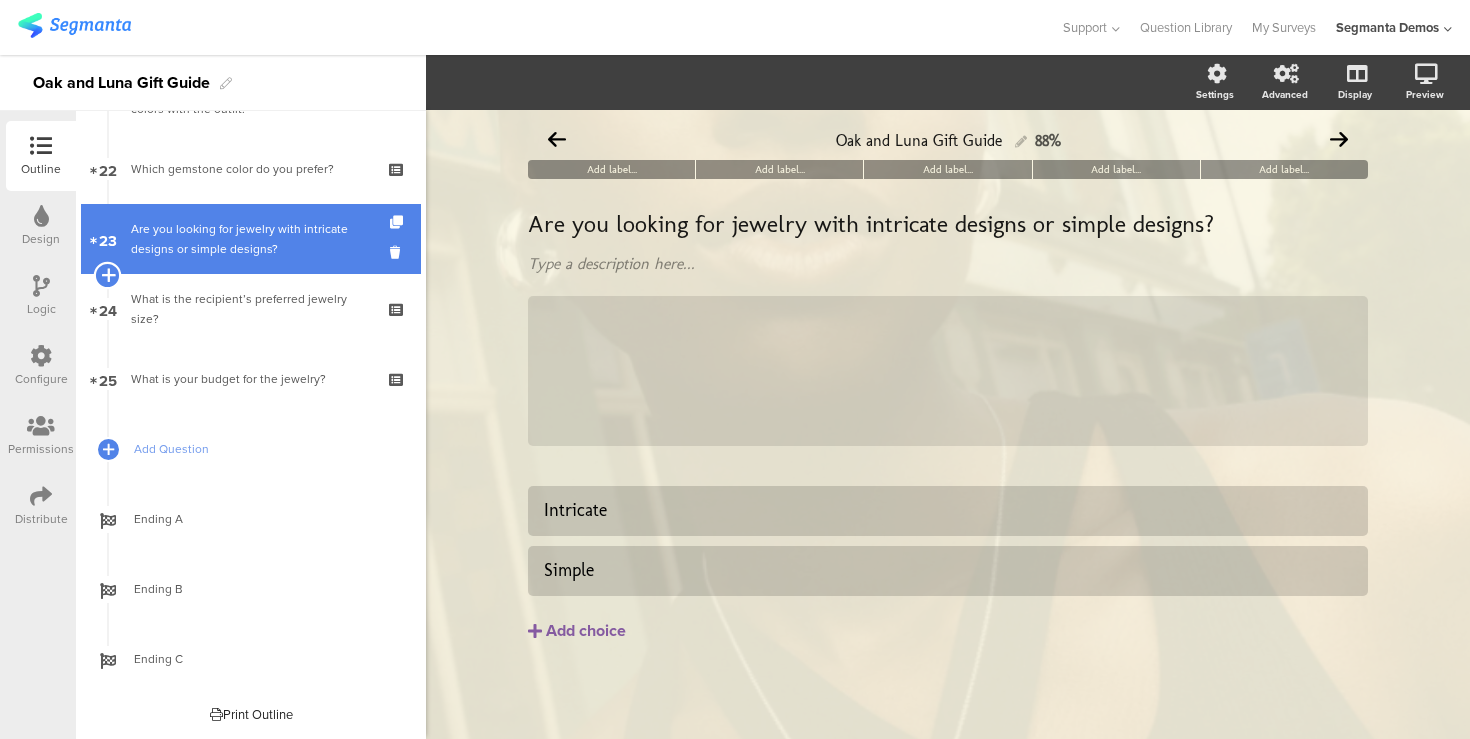 click at bounding box center [107, 275] 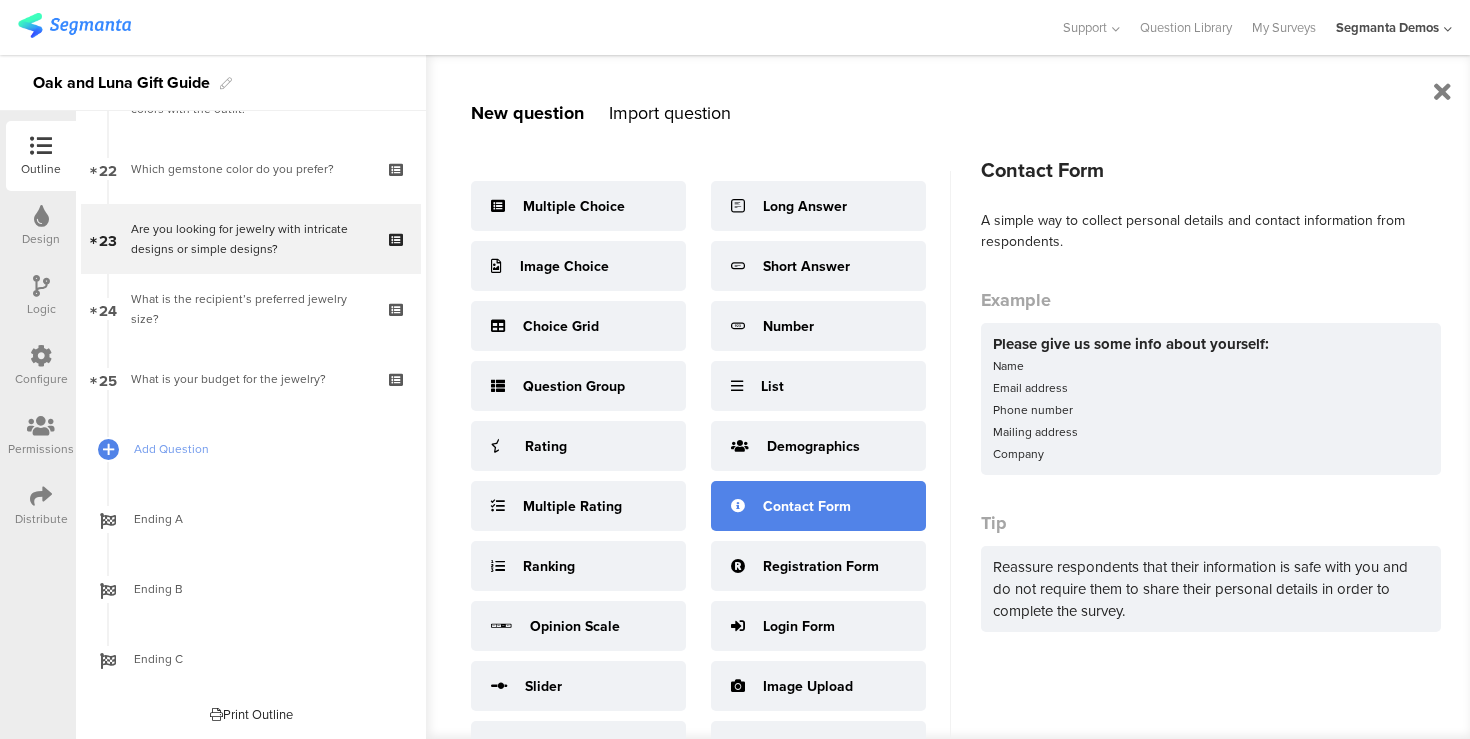 click on "Contact Form" at bounding box center (807, 506) 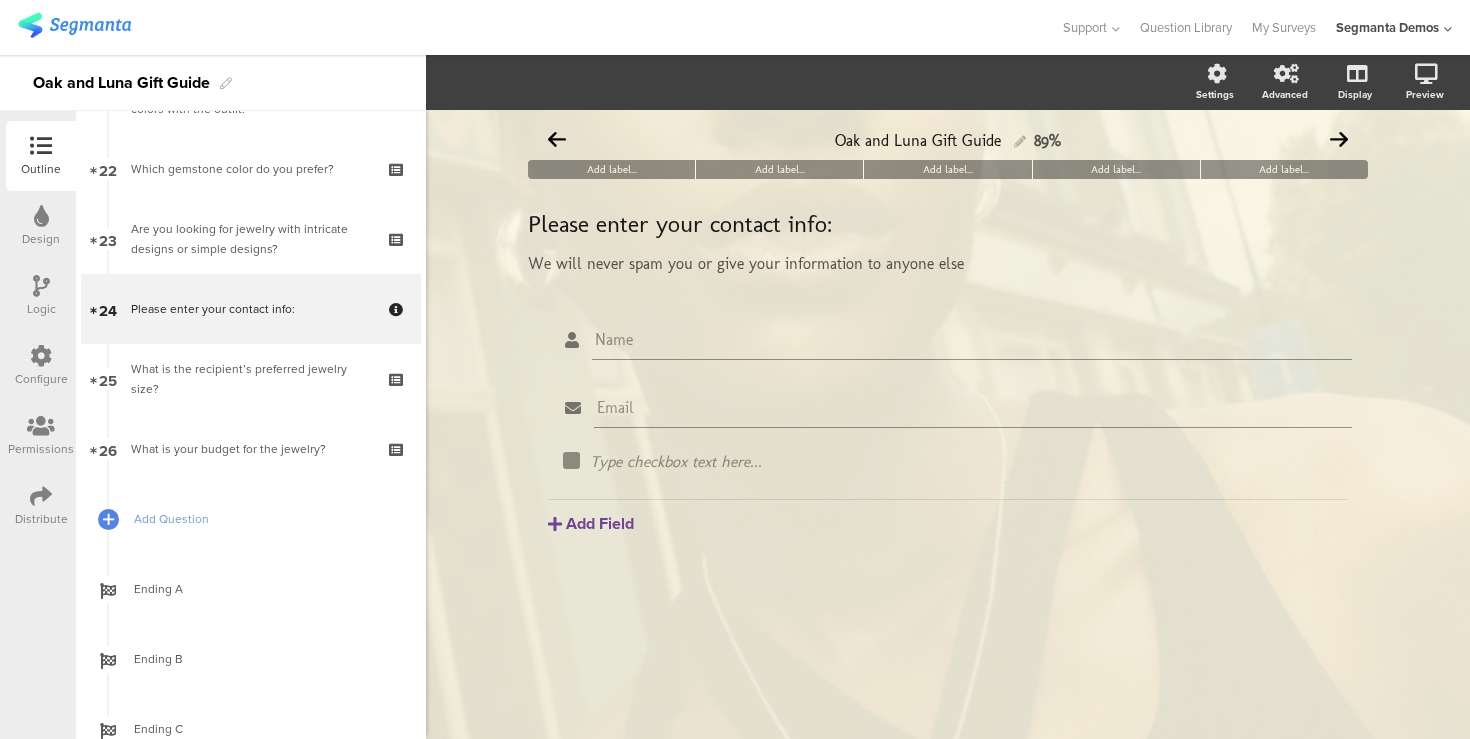 click on "Add Field" 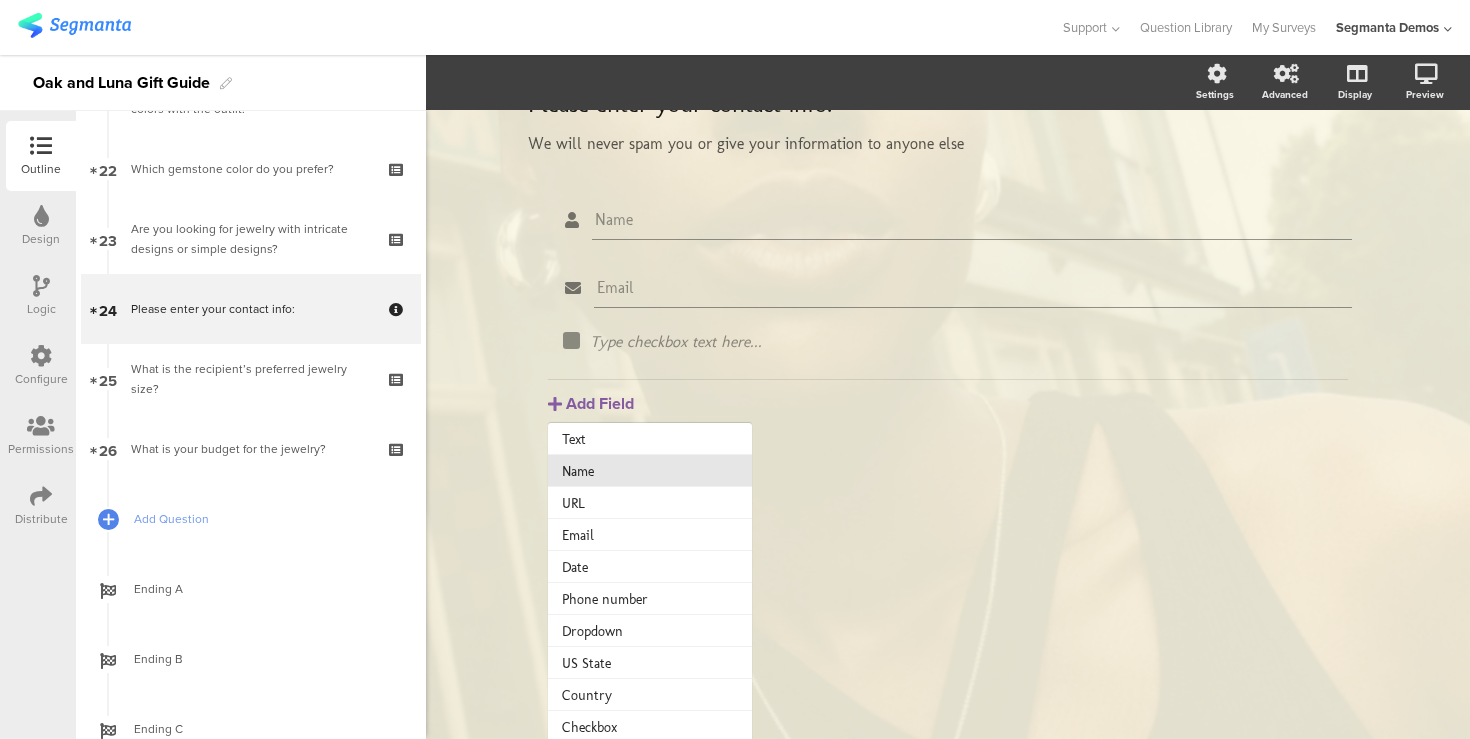 scroll, scrollTop: 125, scrollLeft: 0, axis: vertical 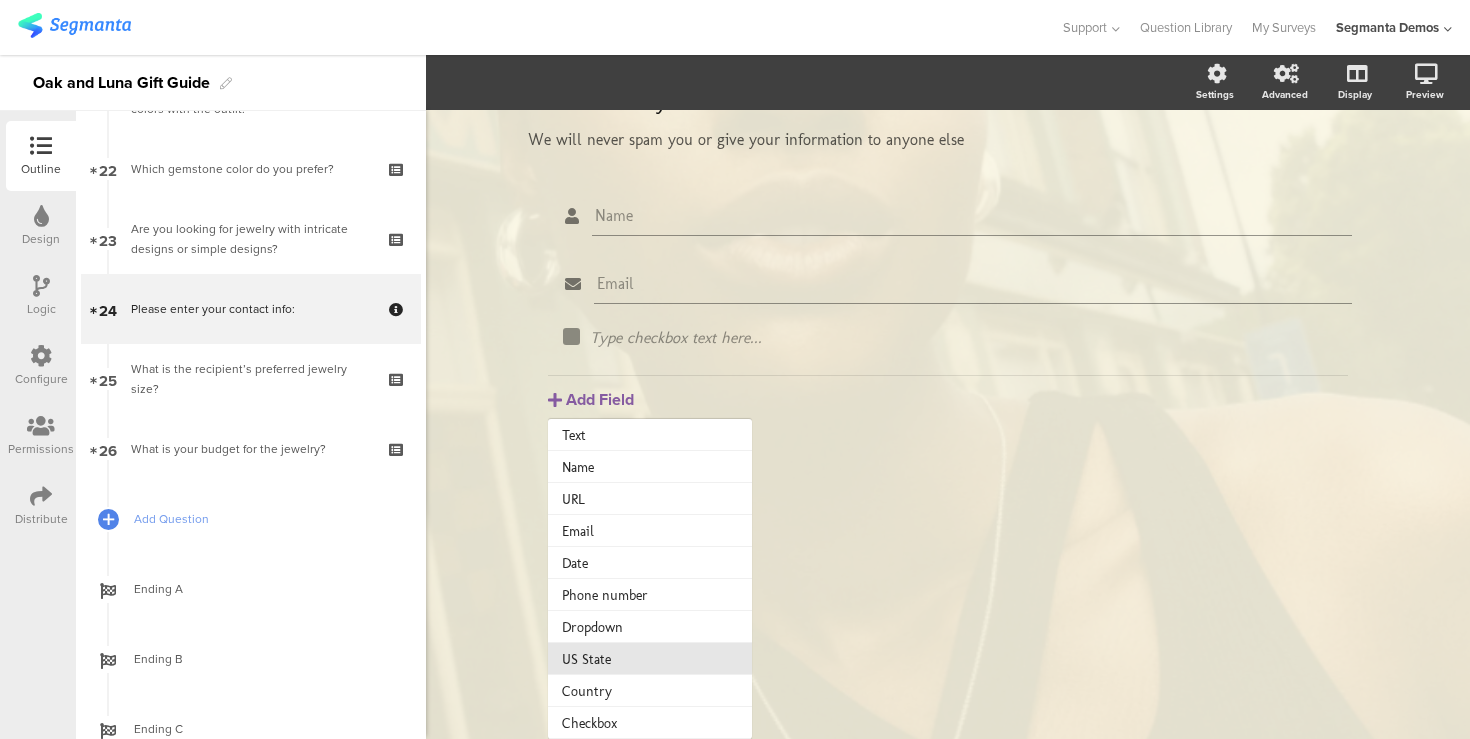 click on "US State" 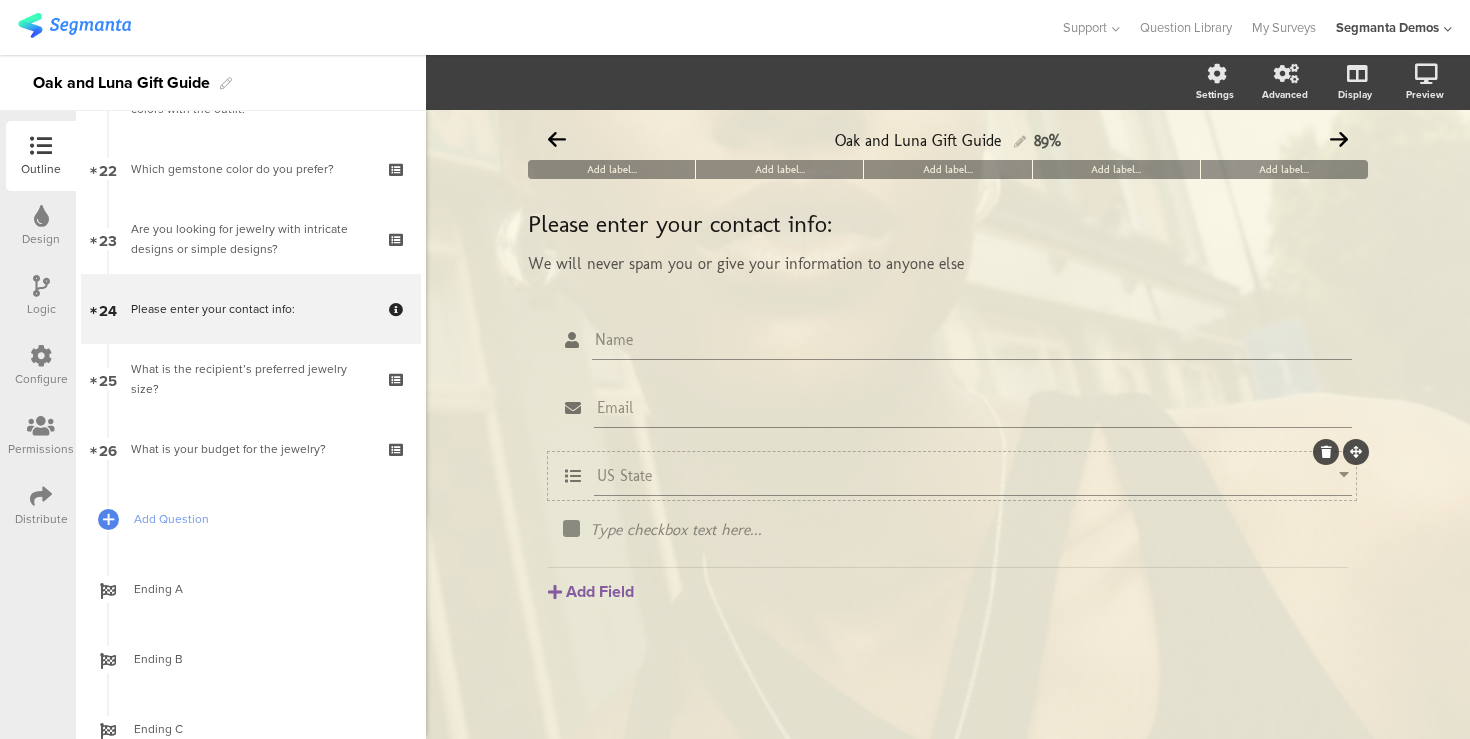 click 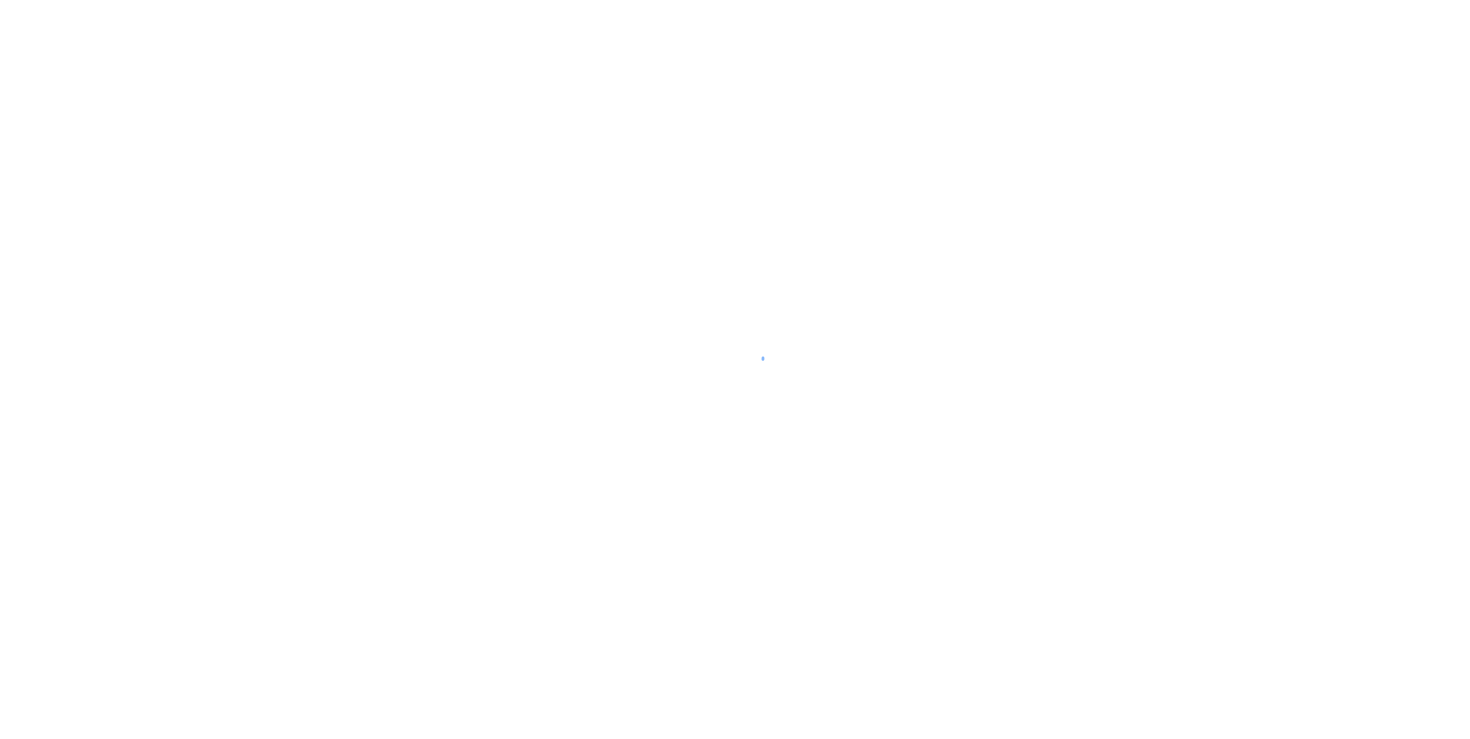 scroll, scrollTop: 0, scrollLeft: 0, axis: both 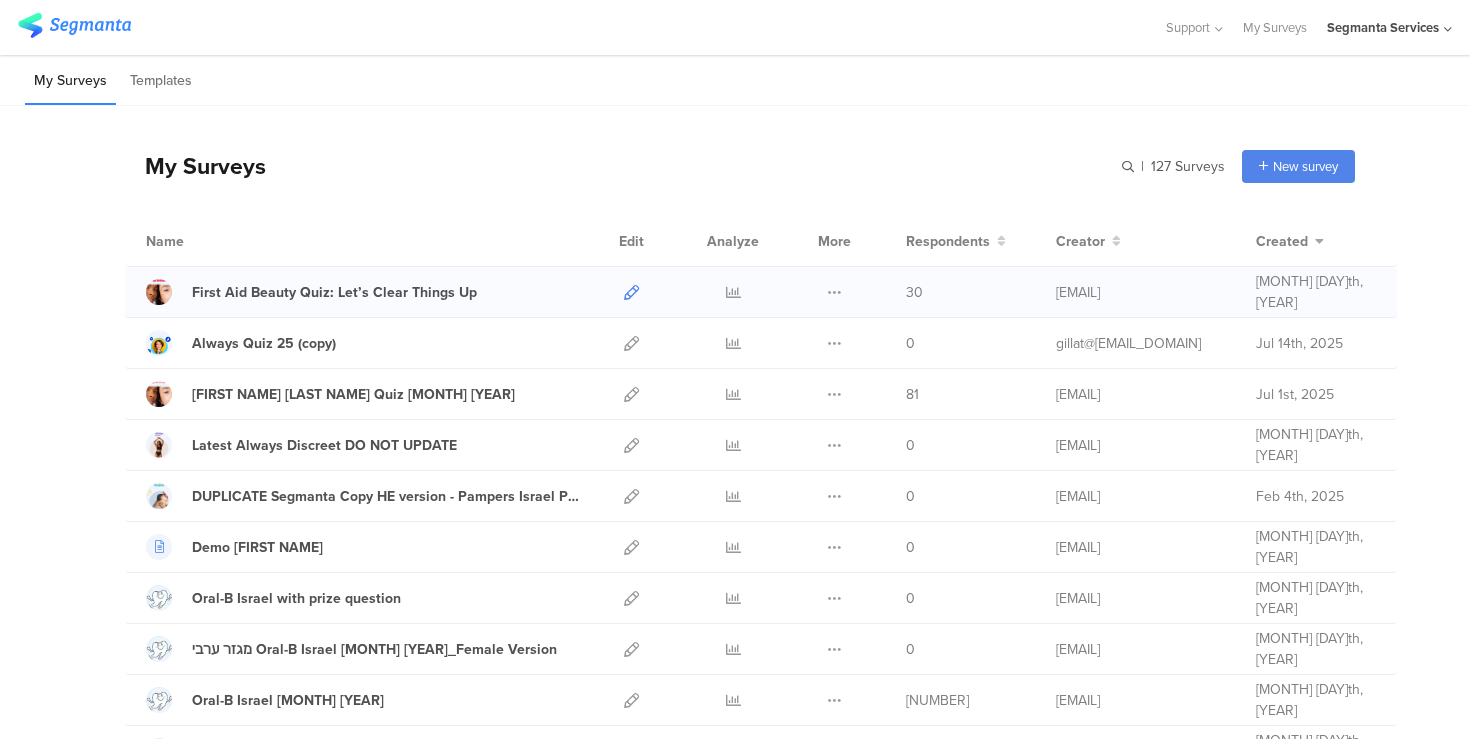 click at bounding box center (631, 292) 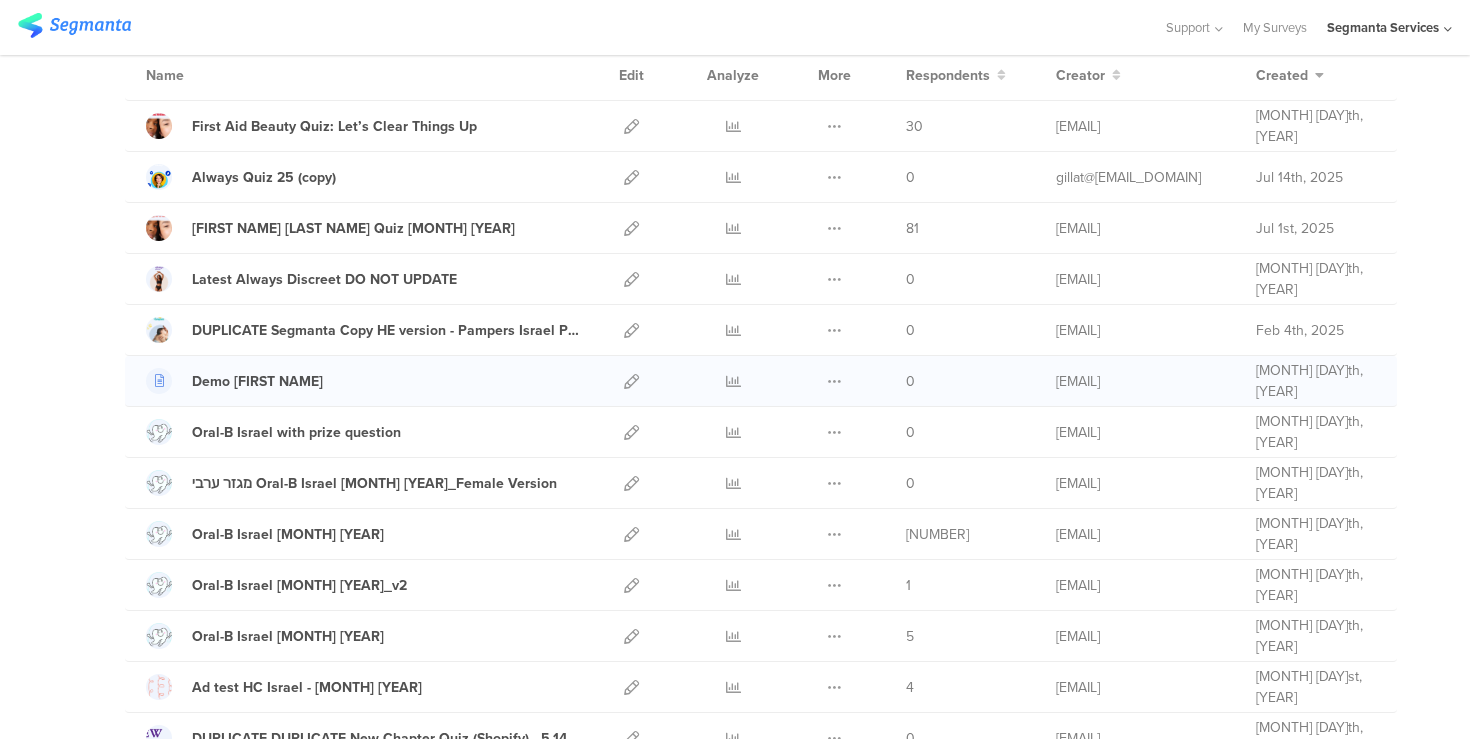 scroll, scrollTop: 0, scrollLeft: 0, axis: both 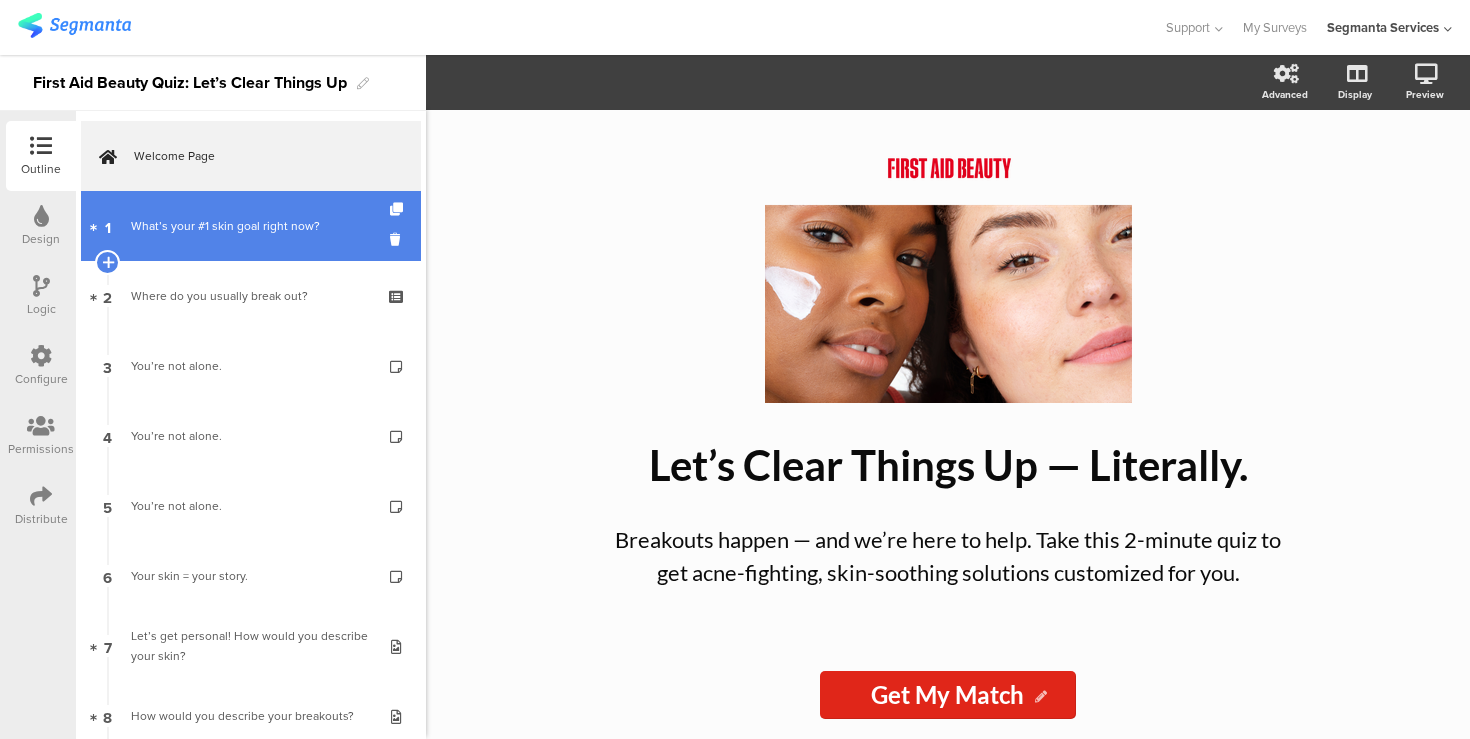click on "1
What’s your #1 skin goal right now?" at bounding box center [251, 226] 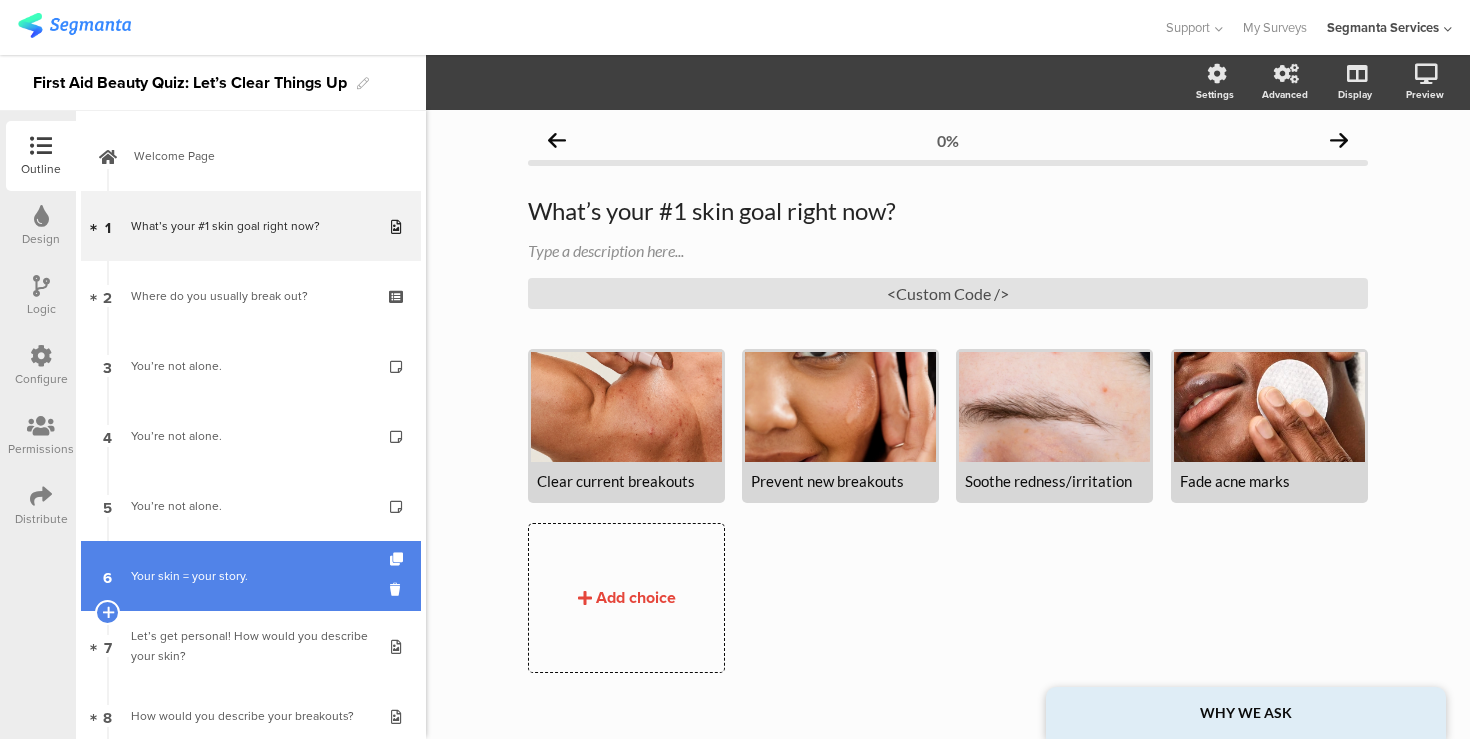 scroll, scrollTop: 64, scrollLeft: 0, axis: vertical 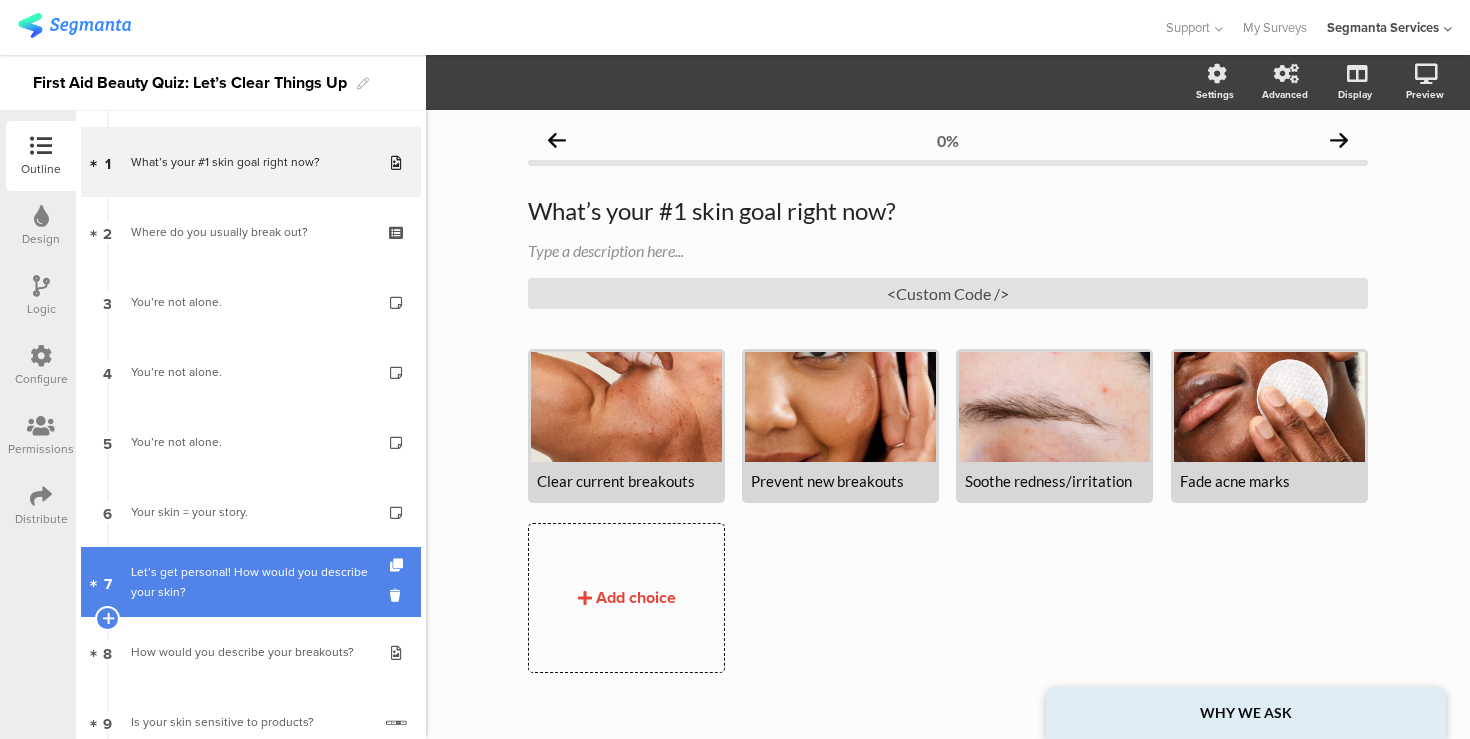 click on "Let’s get personal! How would you describe your skin?" at bounding box center [250, 582] 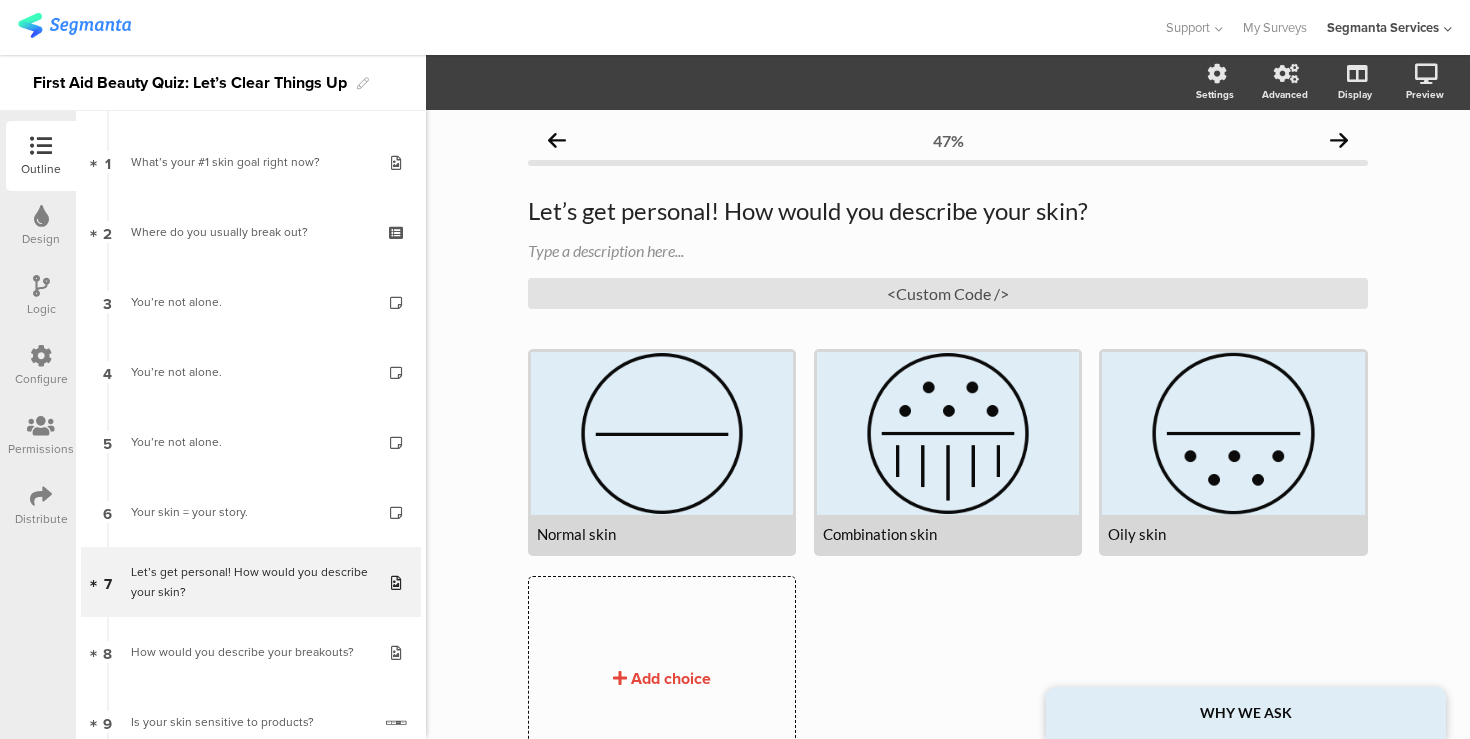 click at bounding box center (41, 356) 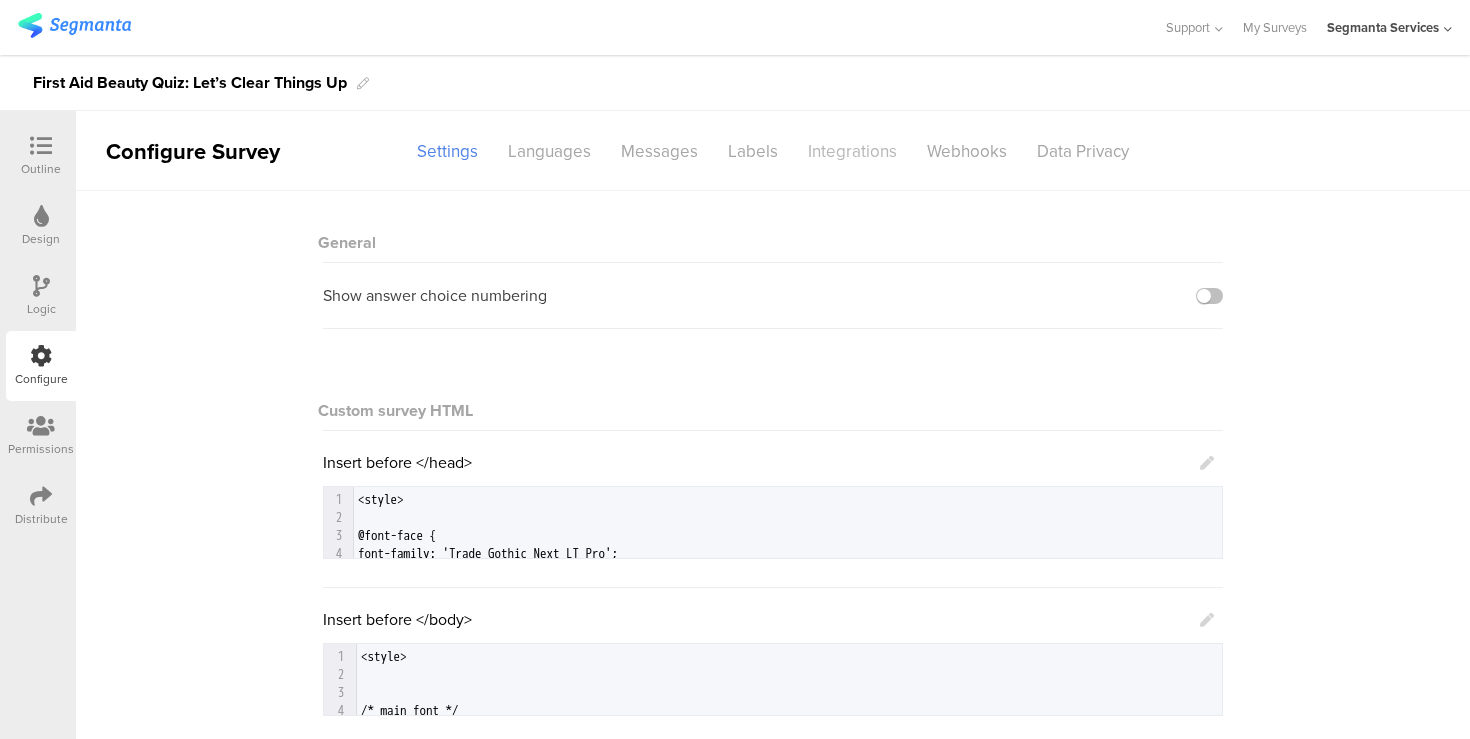 click on "Integrations" at bounding box center (852, 151) 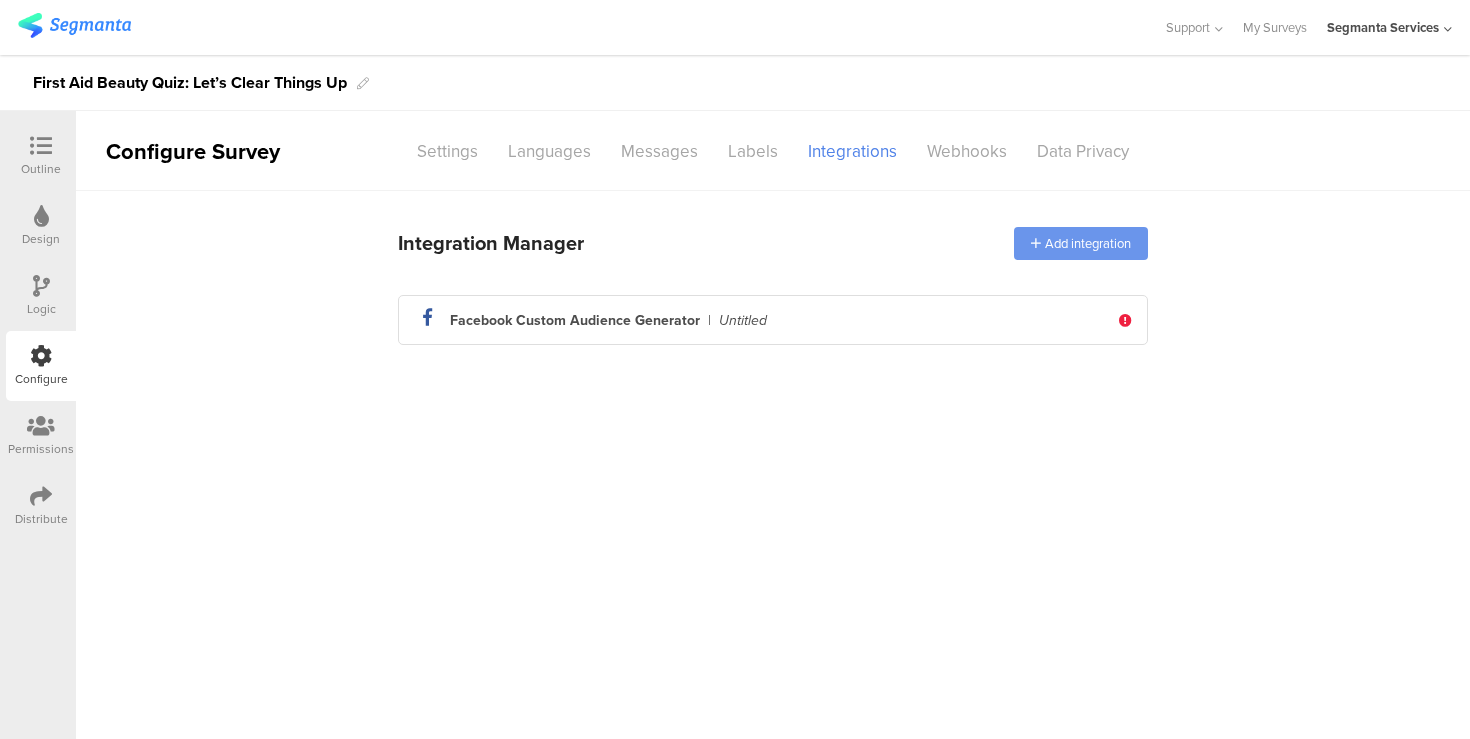 click at bounding box center (1036, 243) 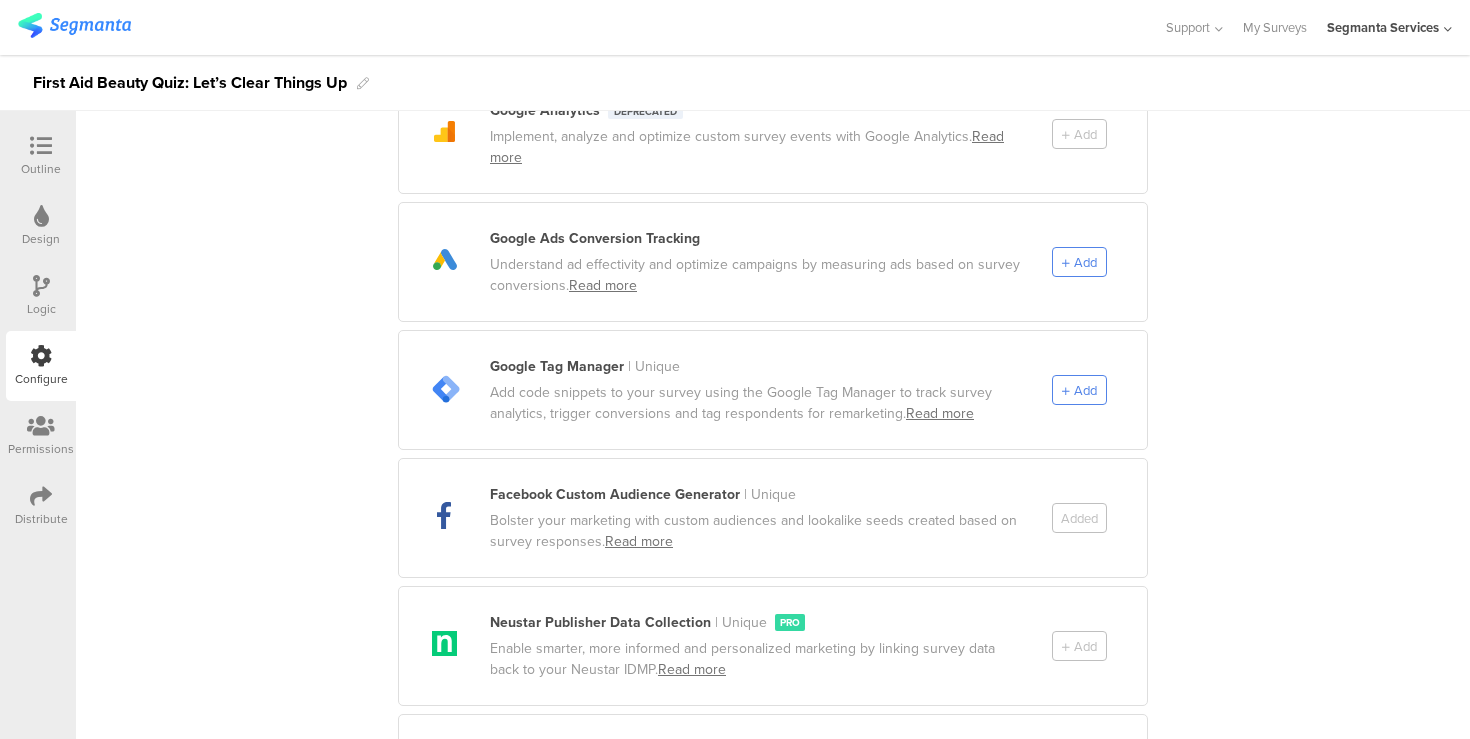 scroll, scrollTop: 0, scrollLeft: 0, axis: both 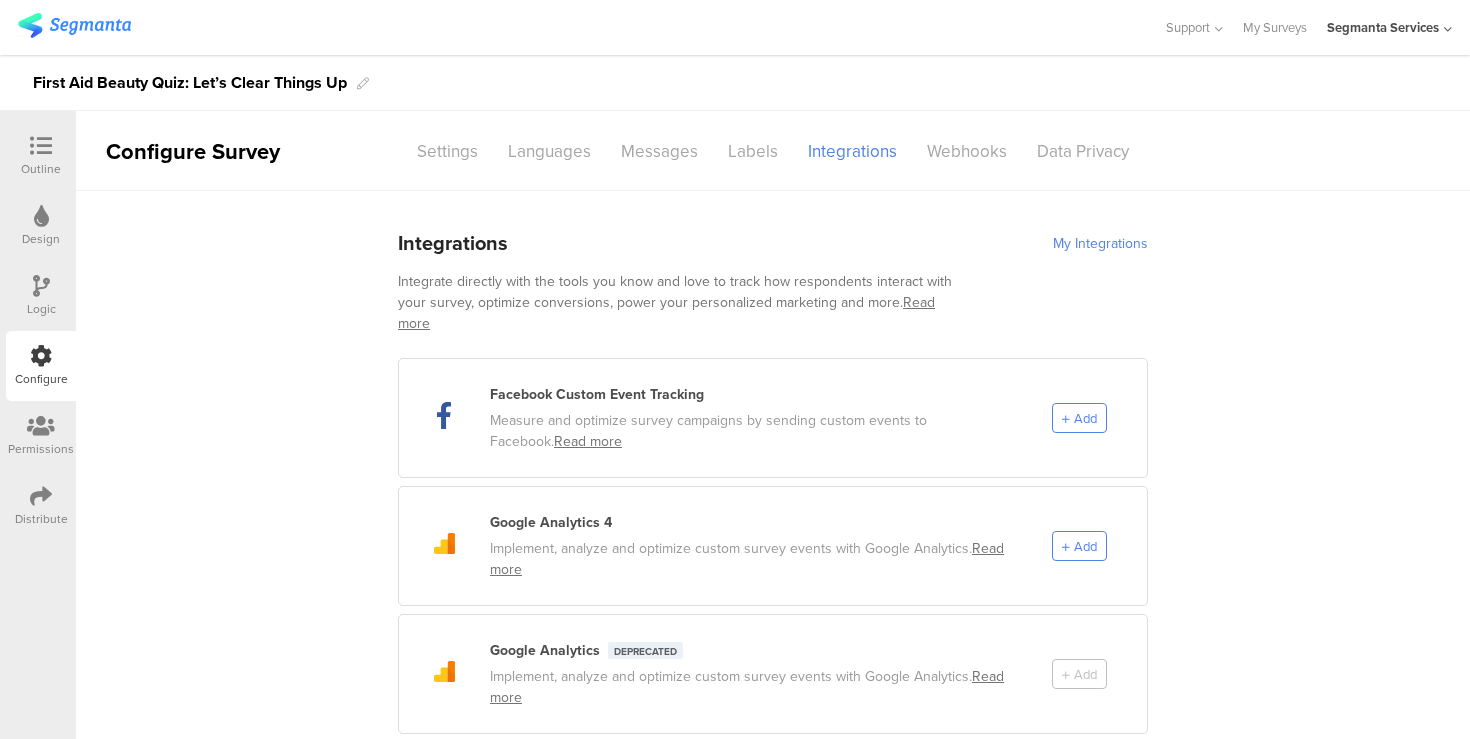 click on "My
Integrations" at bounding box center [1100, 243] 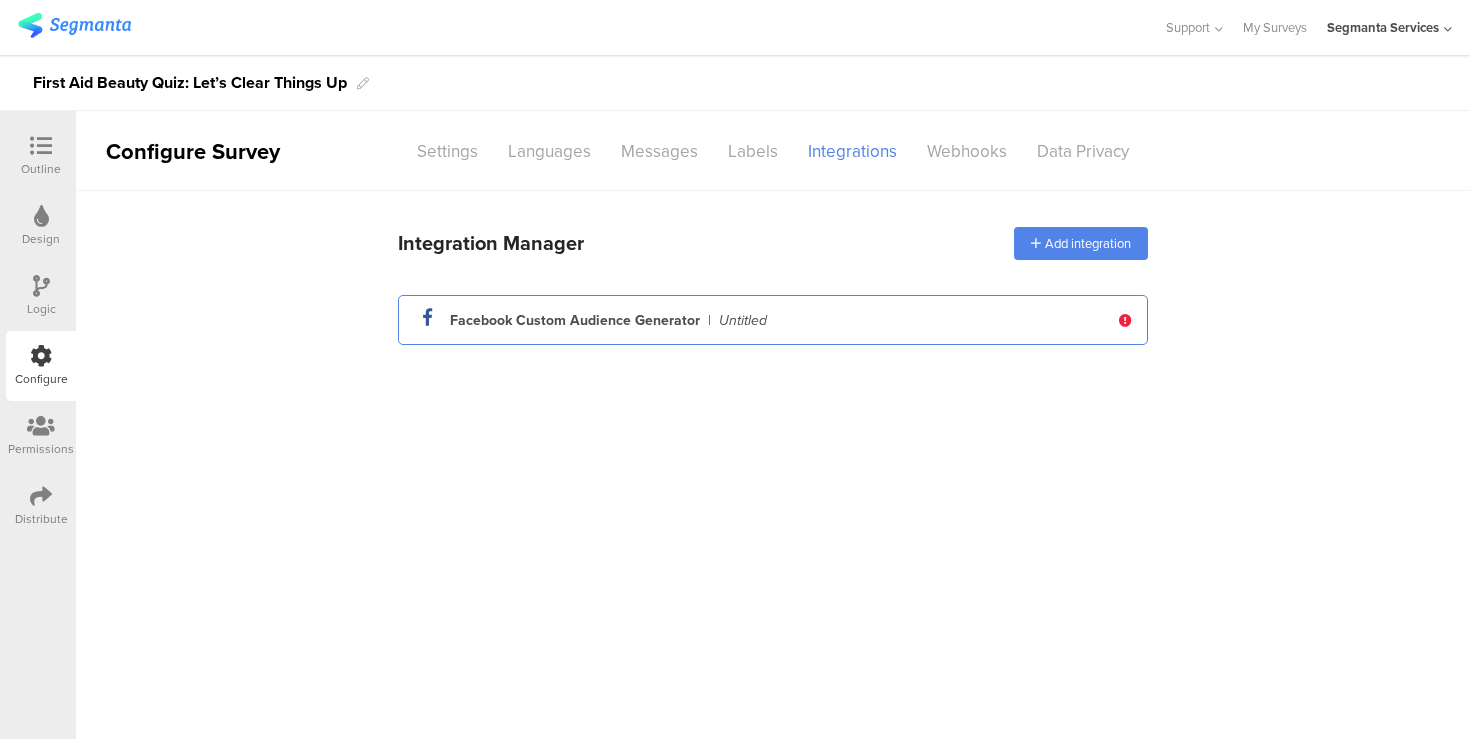 click on "facebook_icon   Created with Sketch.                     Facebook Custom Audience Generator   |     Untitled" at bounding box center [761, 320] 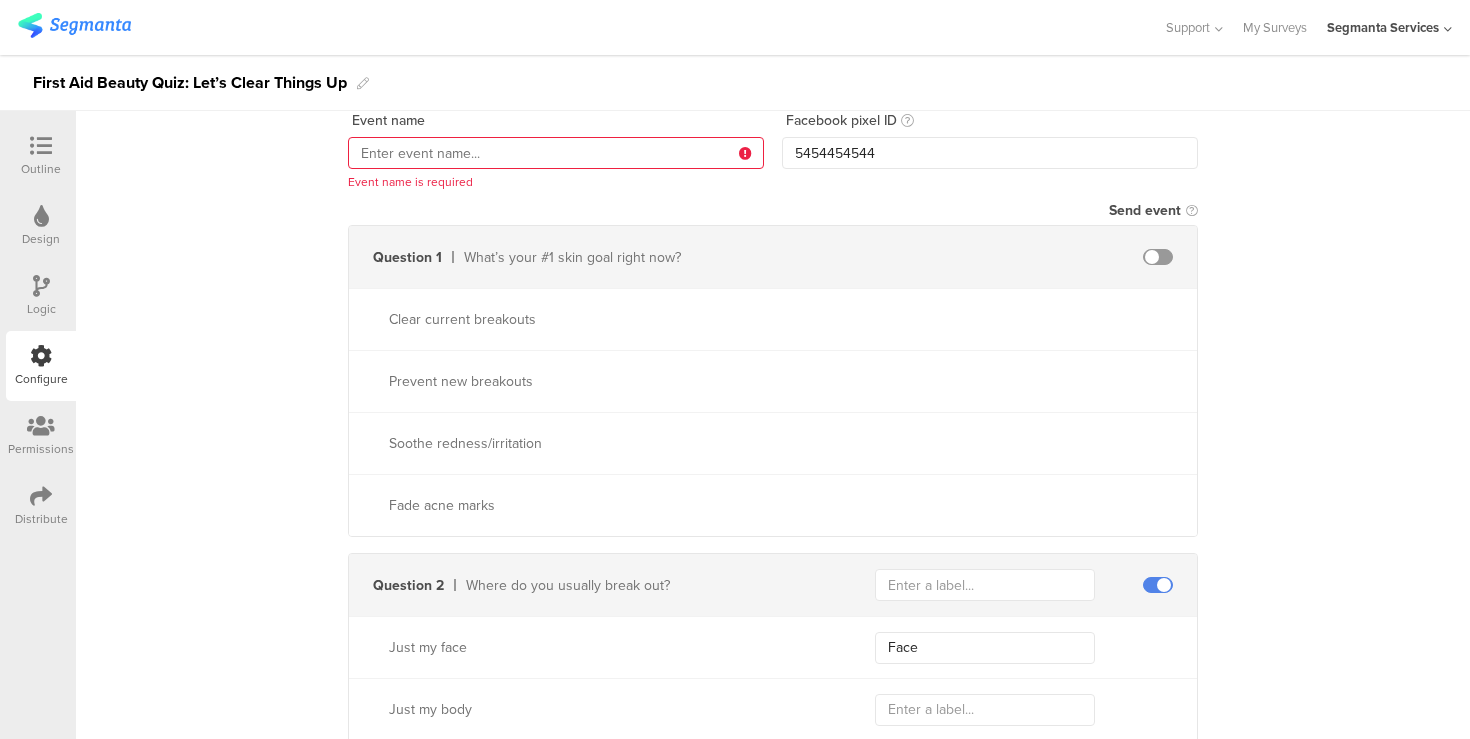 scroll, scrollTop: 0, scrollLeft: 0, axis: both 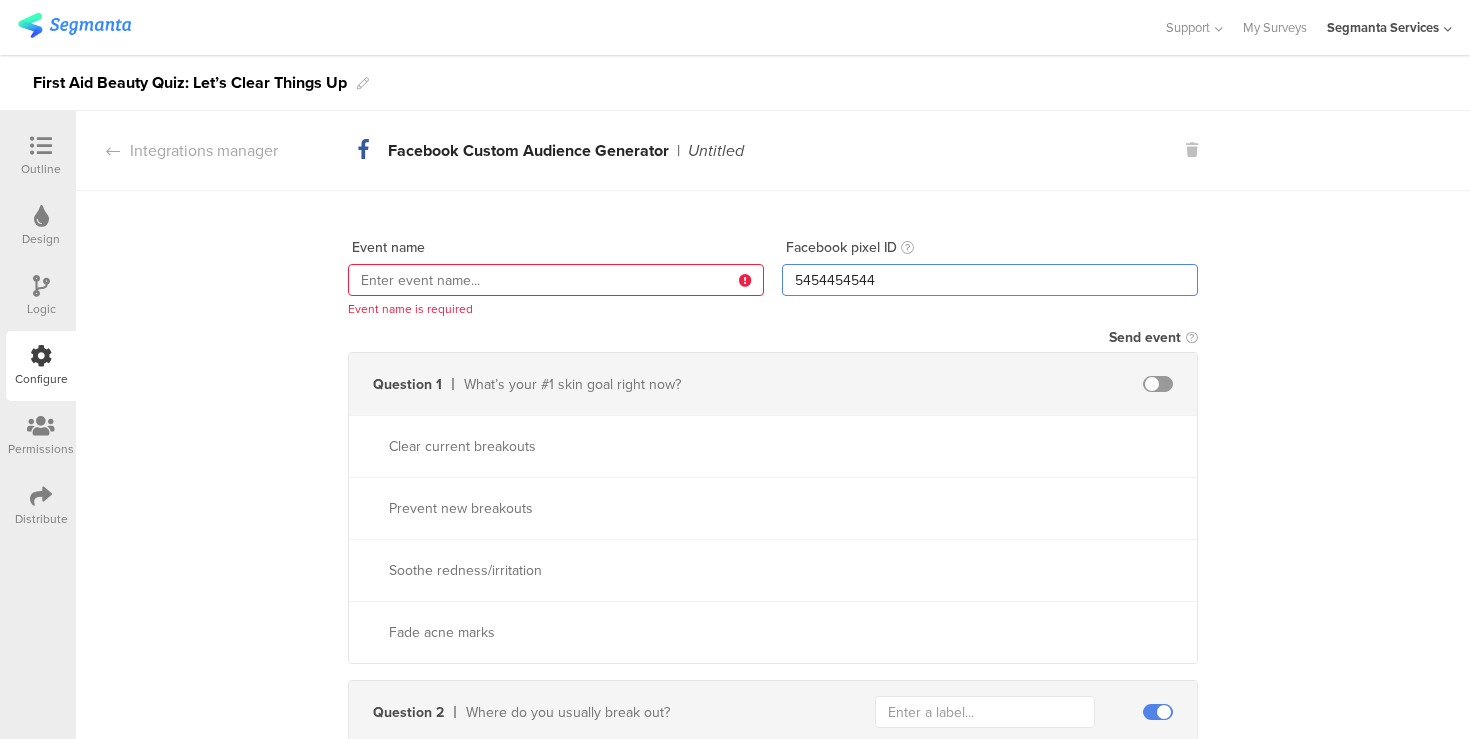 click on "5454454544" at bounding box center (990, 280) 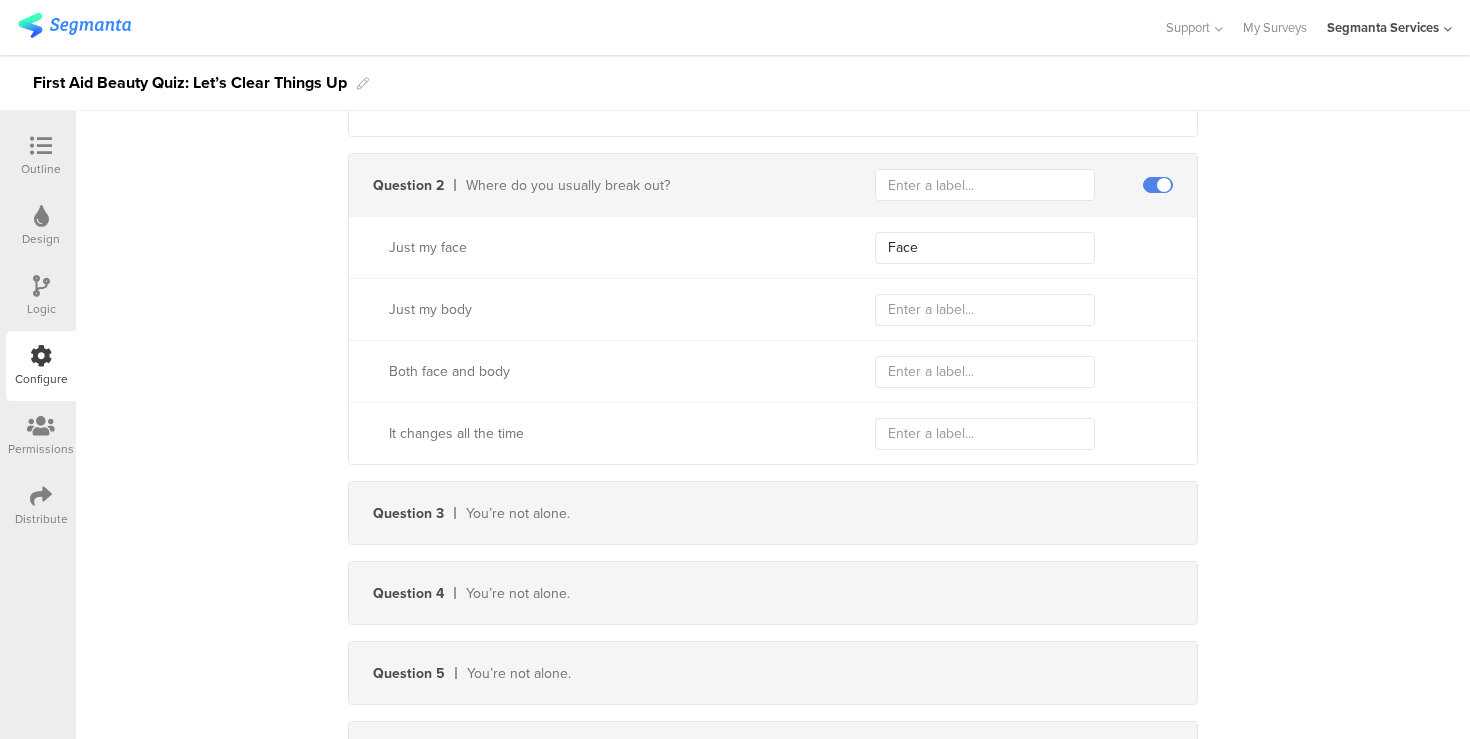 scroll, scrollTop: 488, scrollLeft: 0, axis: vertical 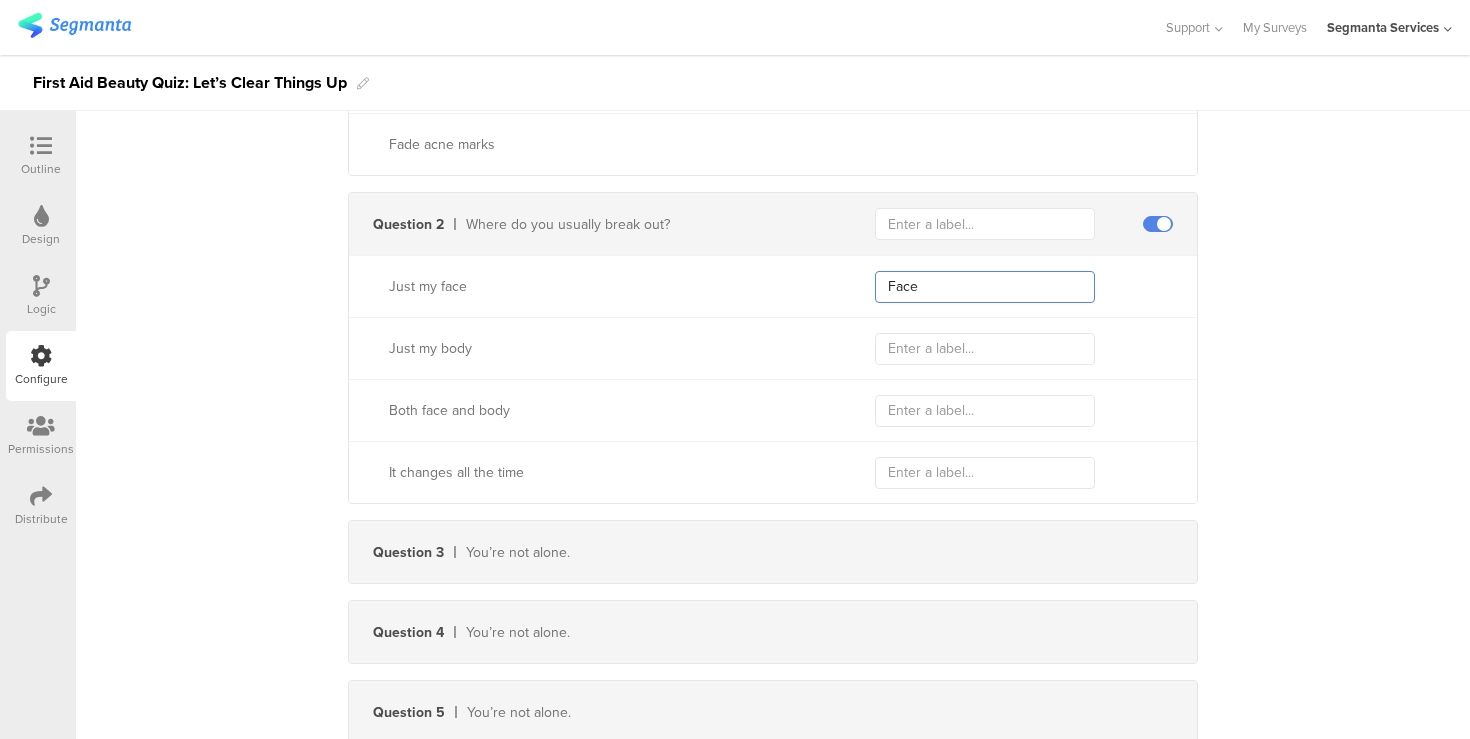 click on "Face" at bounding box center (985, 287) 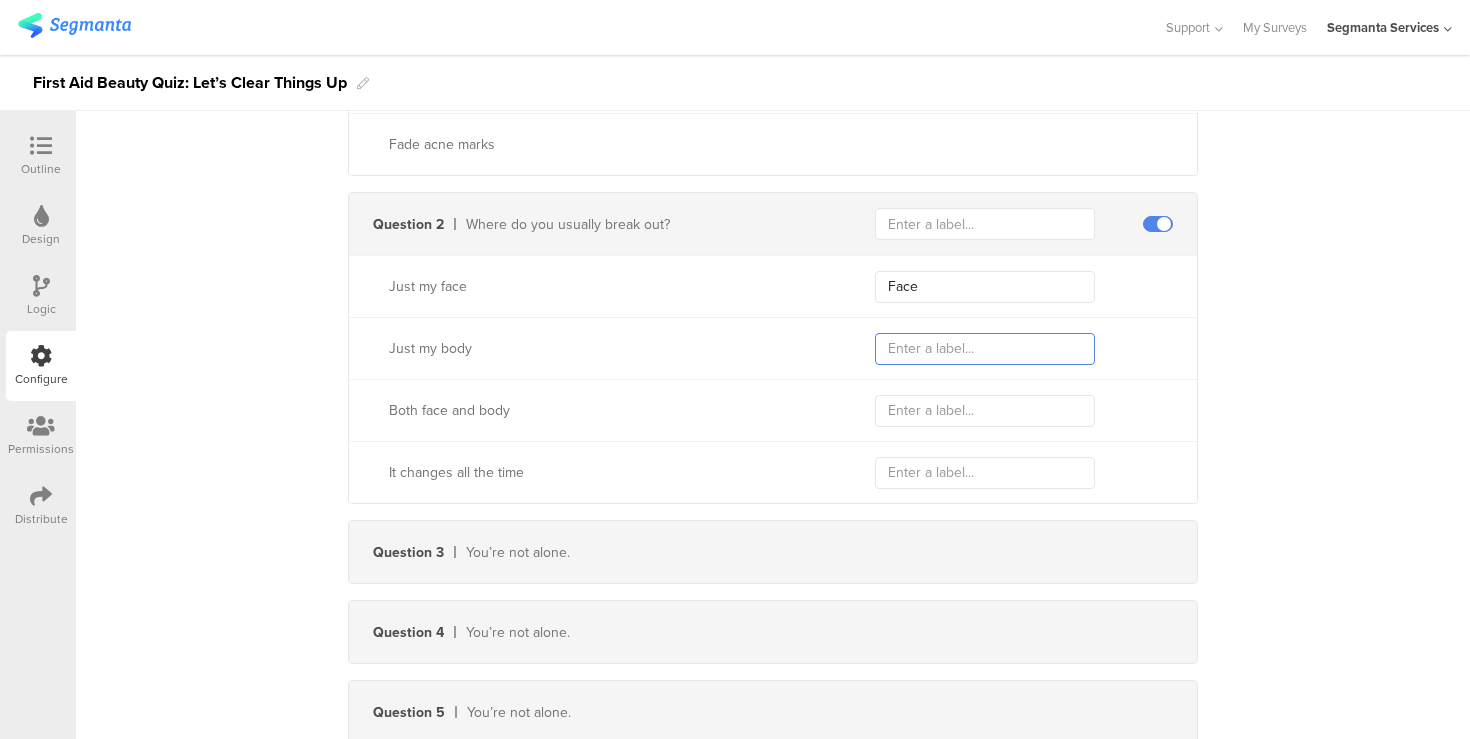 click at bounding box center (985, 349) 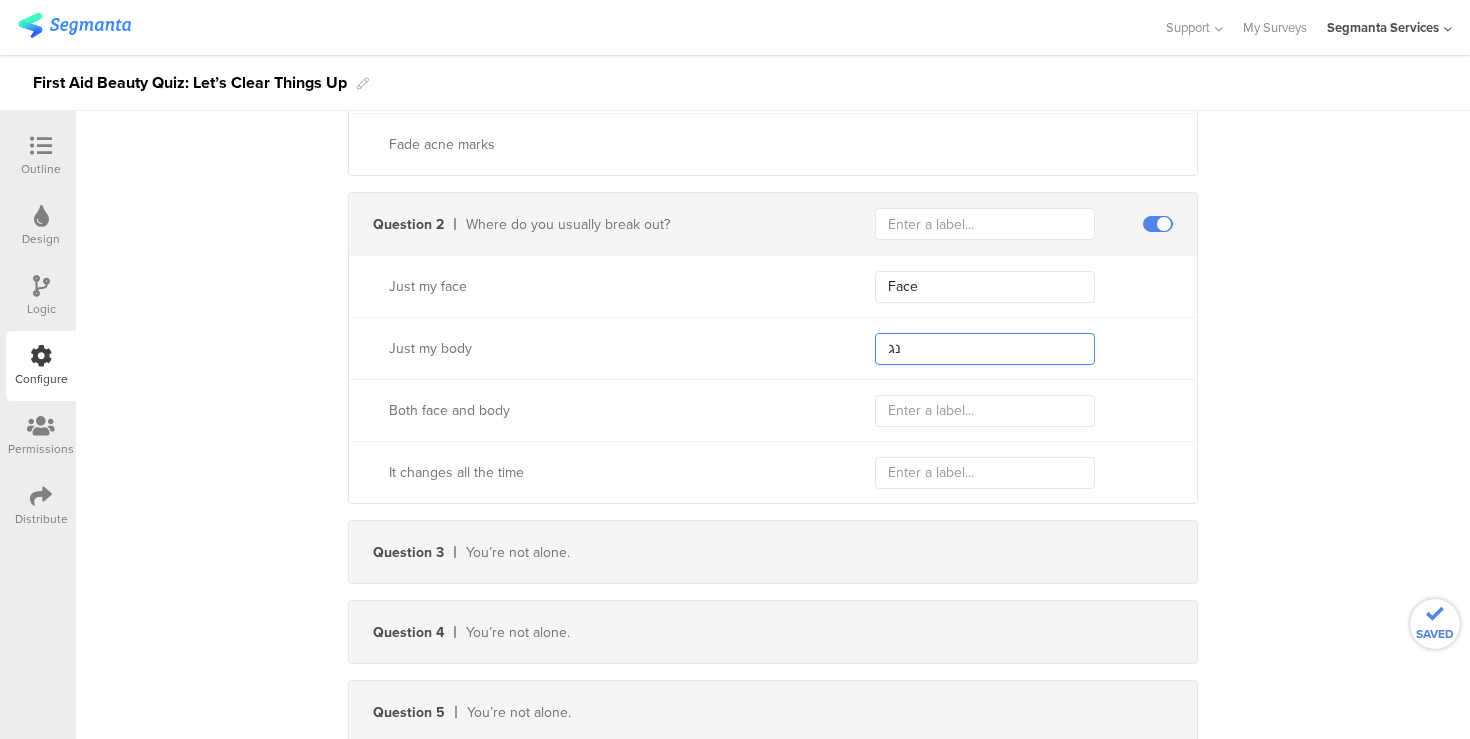 type on "נ" 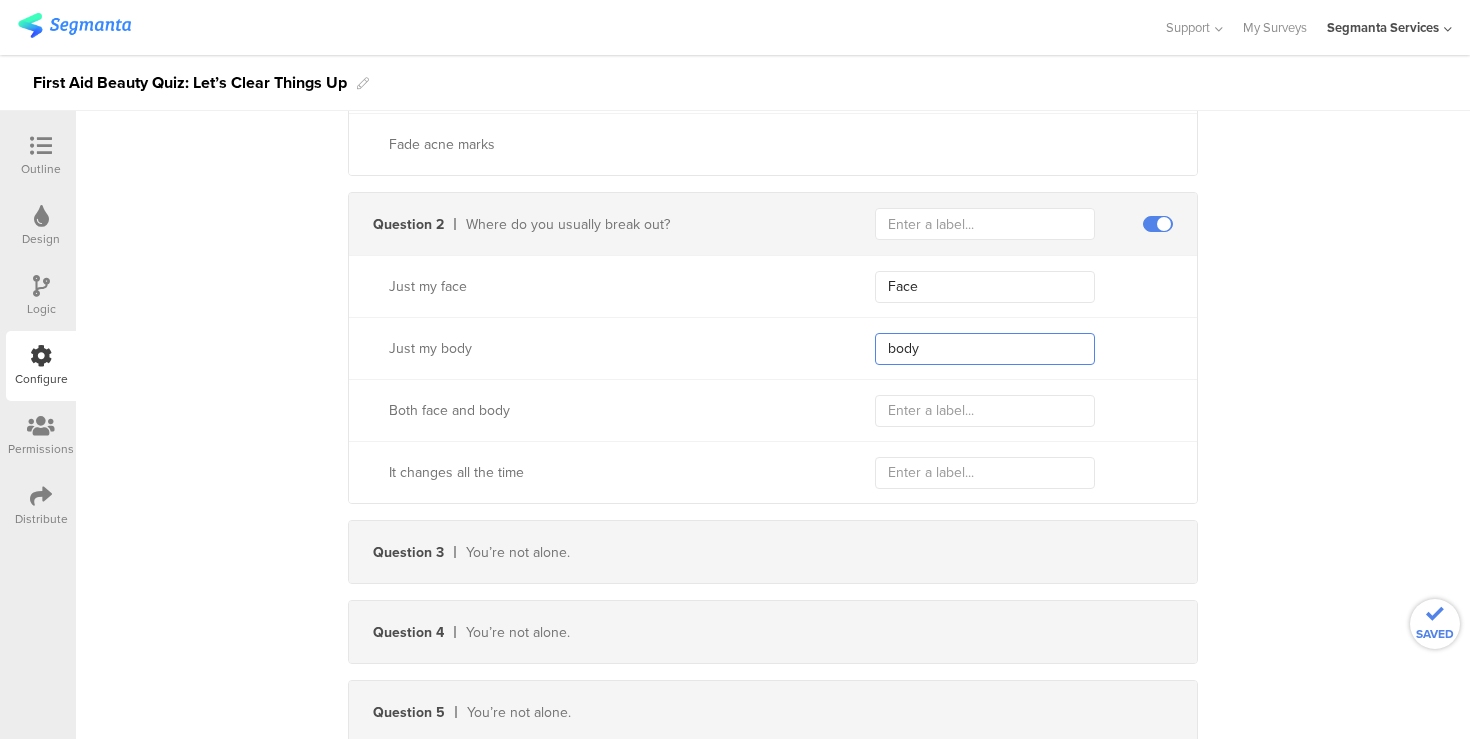 type on "body" 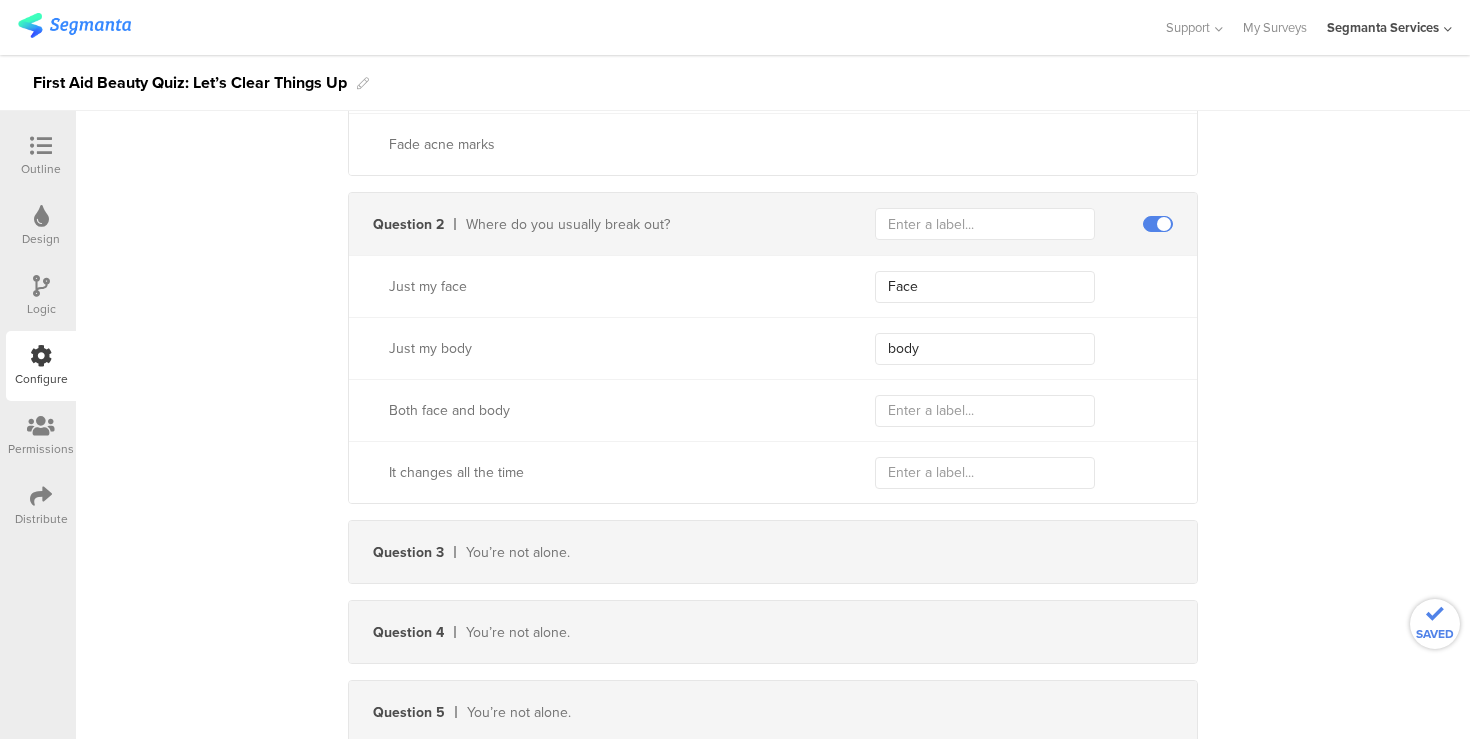 click on "Event name           Event name is required     Facebook pixel ID     5454454544            Send event         Question 1       What’s your #1 skin goal right now?                   Clear current breakouts           Prevent new breakouts           Soothe redness/irritation           Fade acne marks     Question 2       Where do you usually break out?                   Just my face     Face       Just my body     body       Both face and body           It changes all the time     Question 3       You’re not alone.           Question 4       You’re not alone.           Question 5       You’re not alone.           Question 6       Your skin = your story.           Question 7       Let’s get personal! How would you describe your skin?                   Normal skin           Combination skin           Oily skin     Question 8       How would you describe your breakouts?                   Mild (a few whiteheads or small pimples)           Moderate (frequent pimples or blackheads)" at bounding box center (773, 1331) 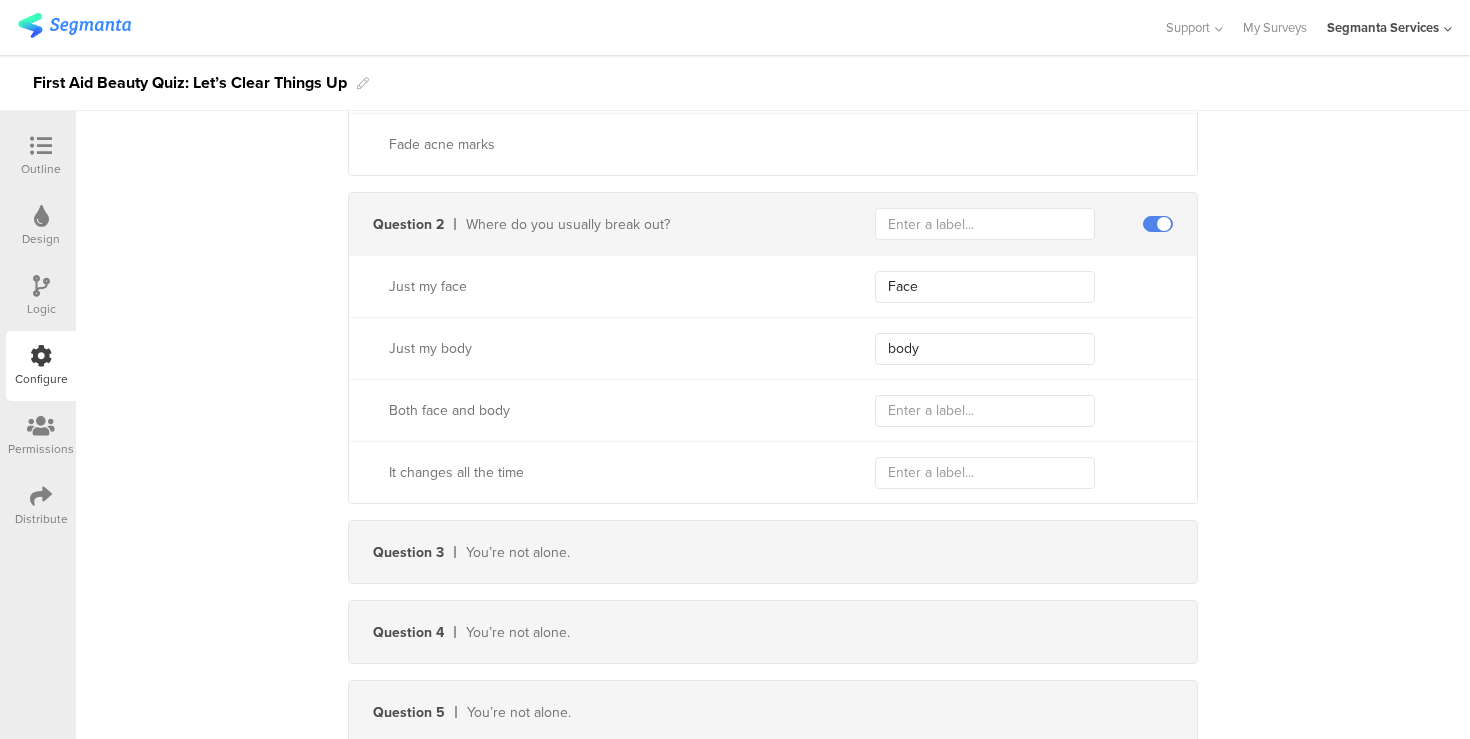 click at bounding box center [41, 147] 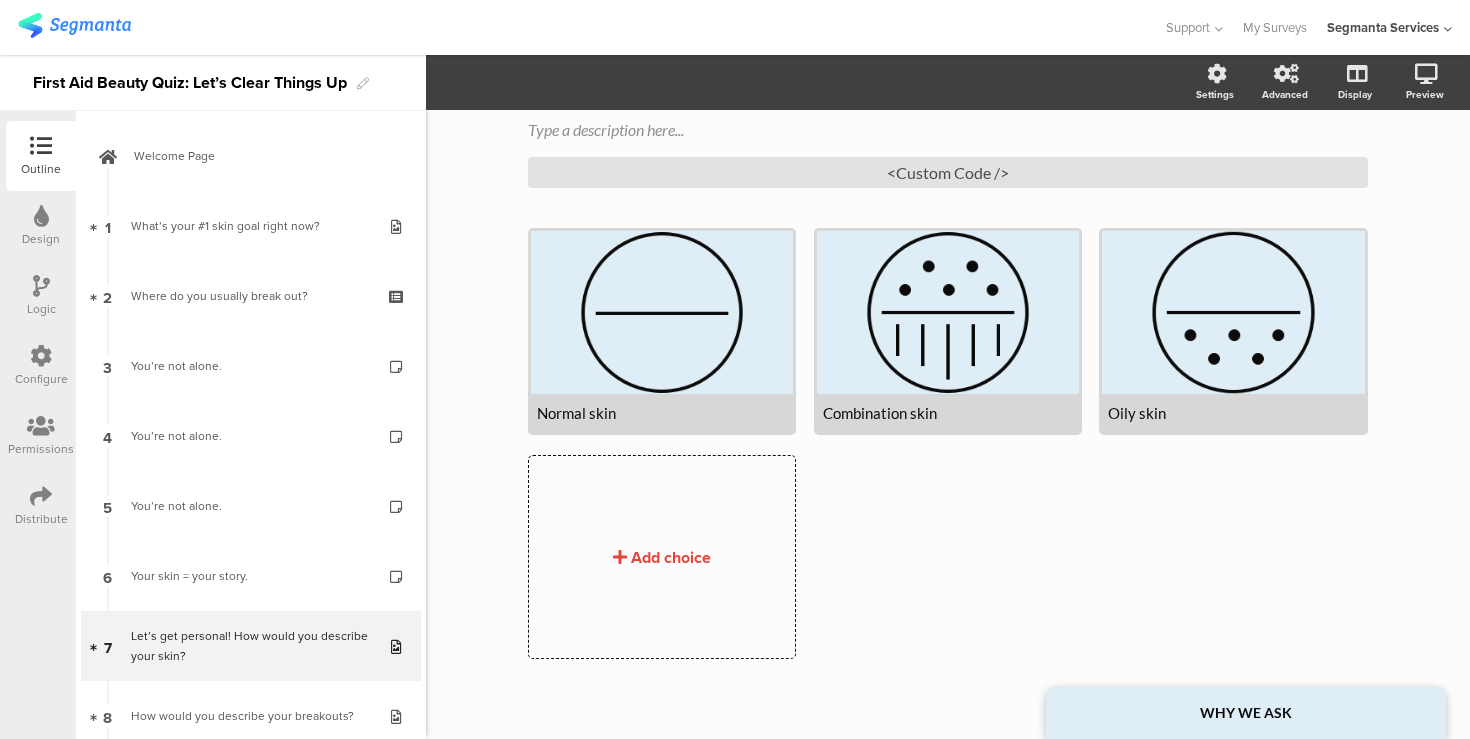 scroll, scrollTop: 127, scrollLeft: 0, axis: vertical 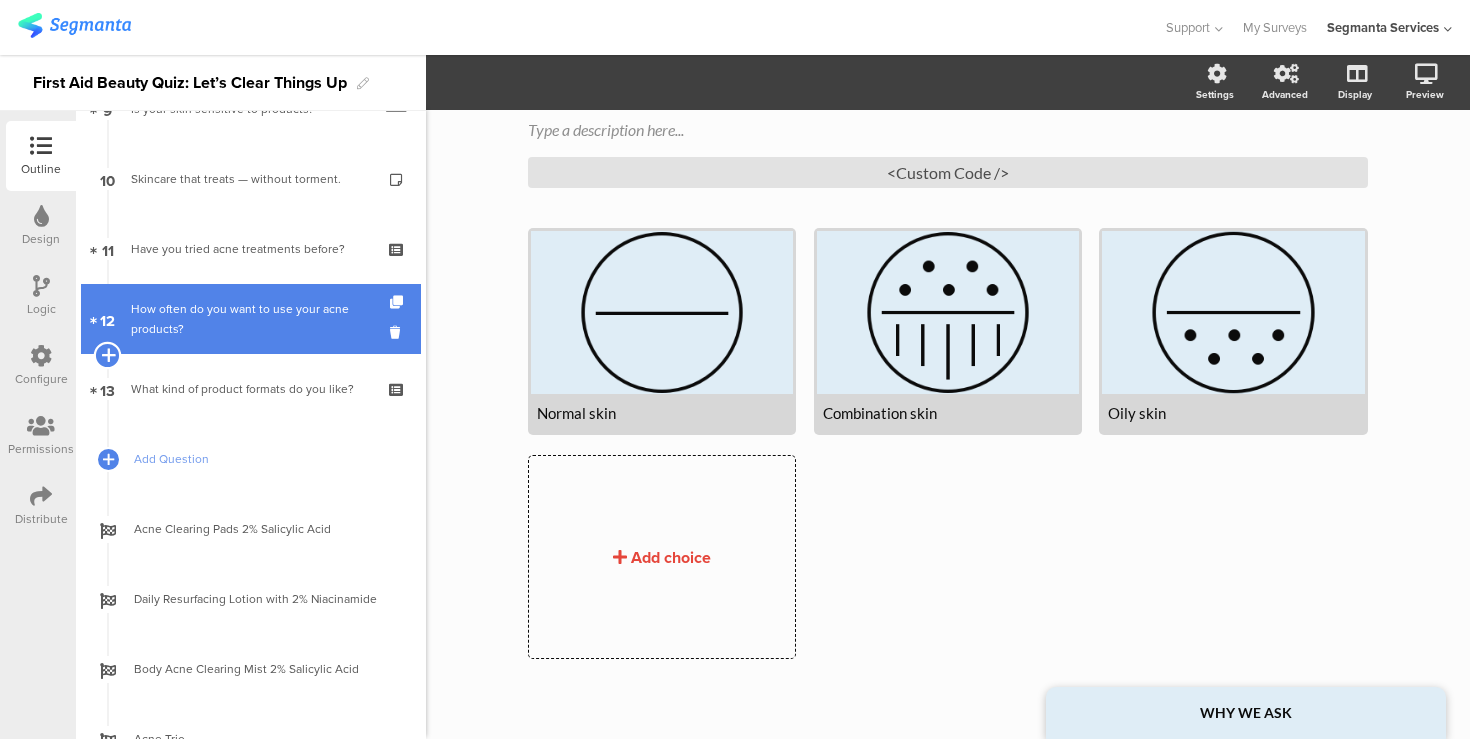 click at bounding box center (107, 355) 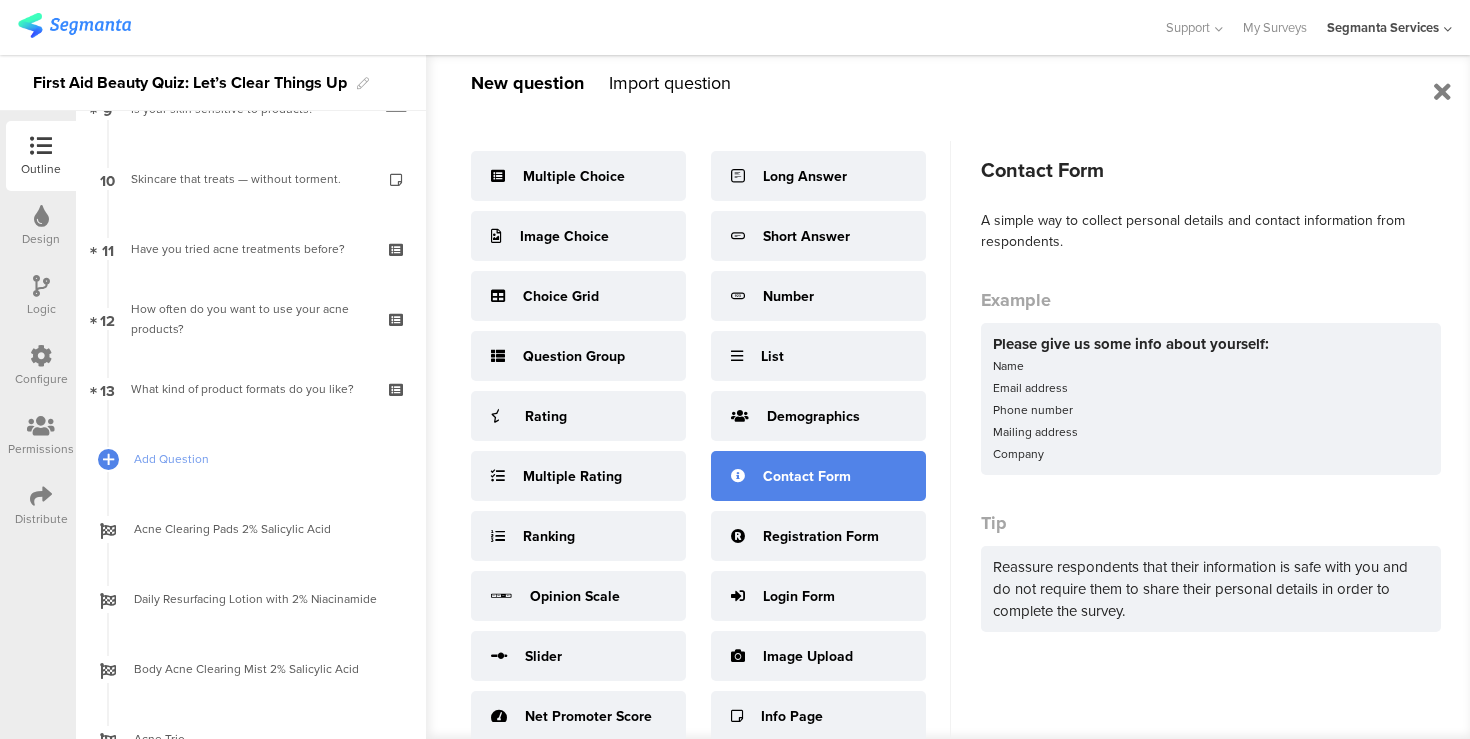 scroll, scrollTop: 32, scrollLeft: 0, axis: vertical 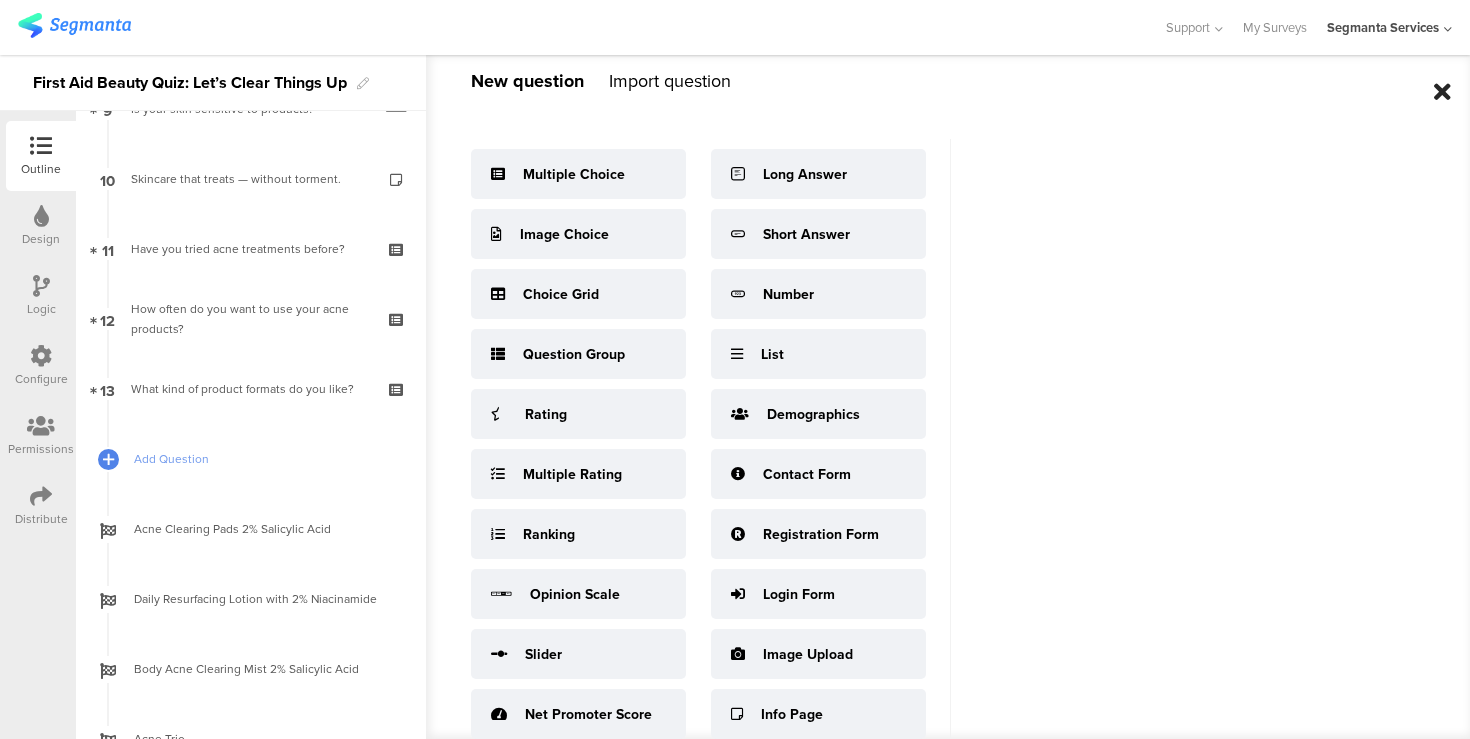 click at bounding box center [1442, 92] 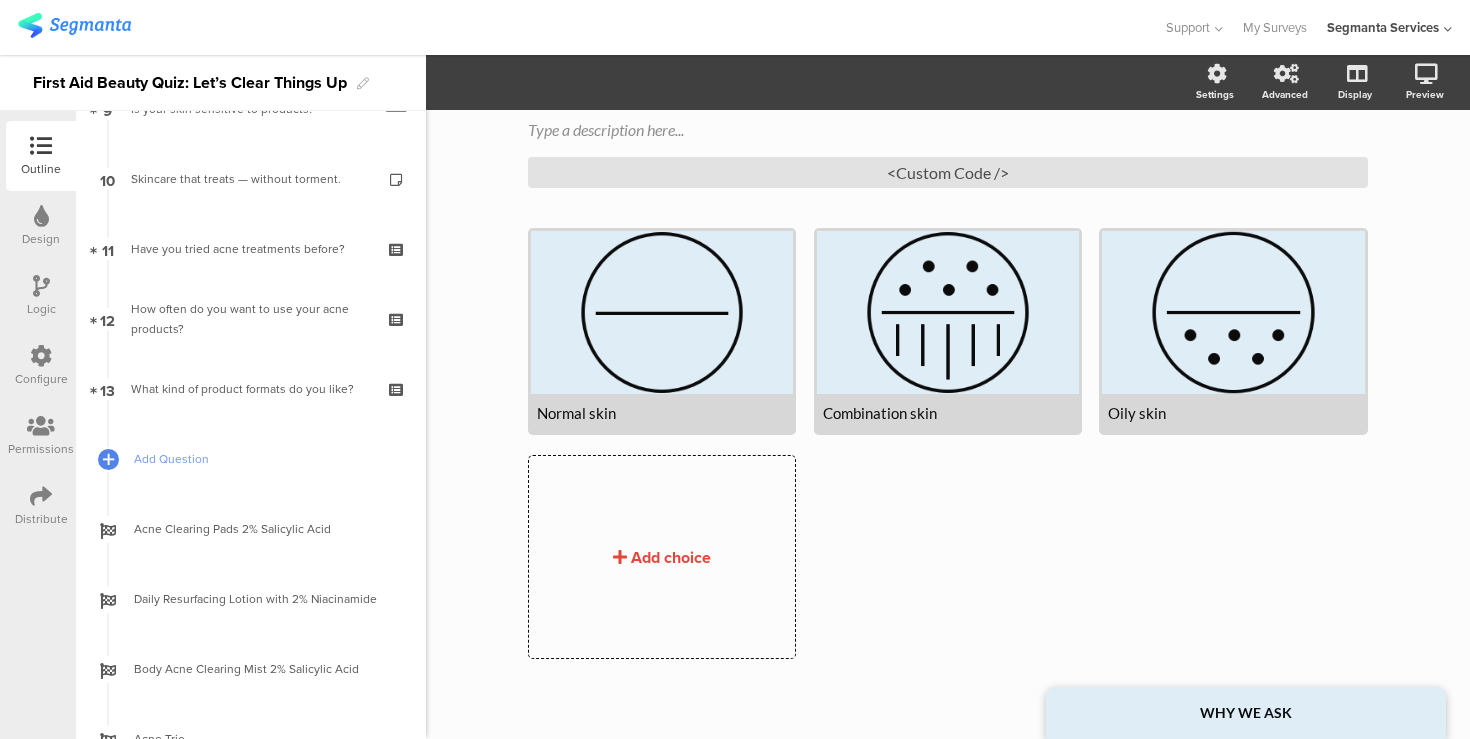 click at bounding box center [41, 357] 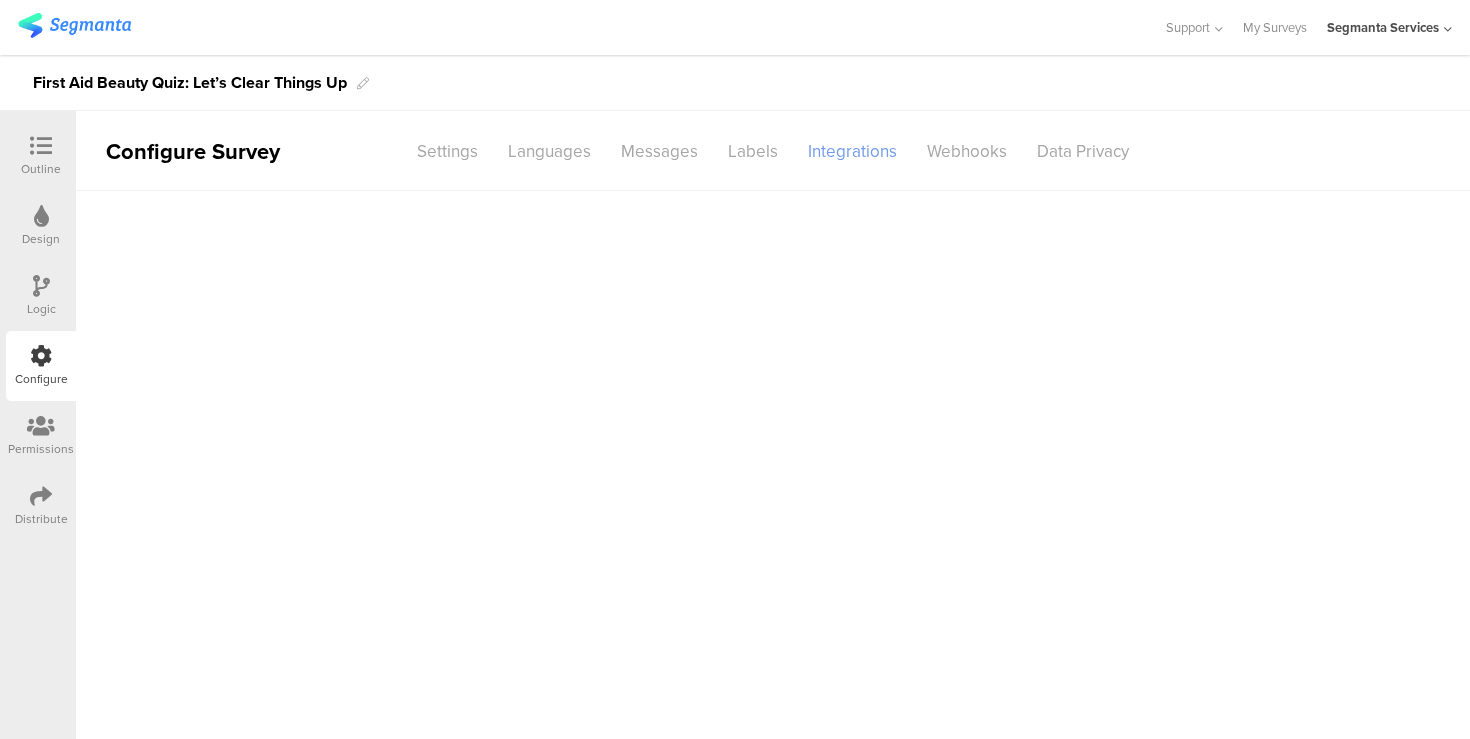 click on "Integrations" at bounding box center [852, 151] 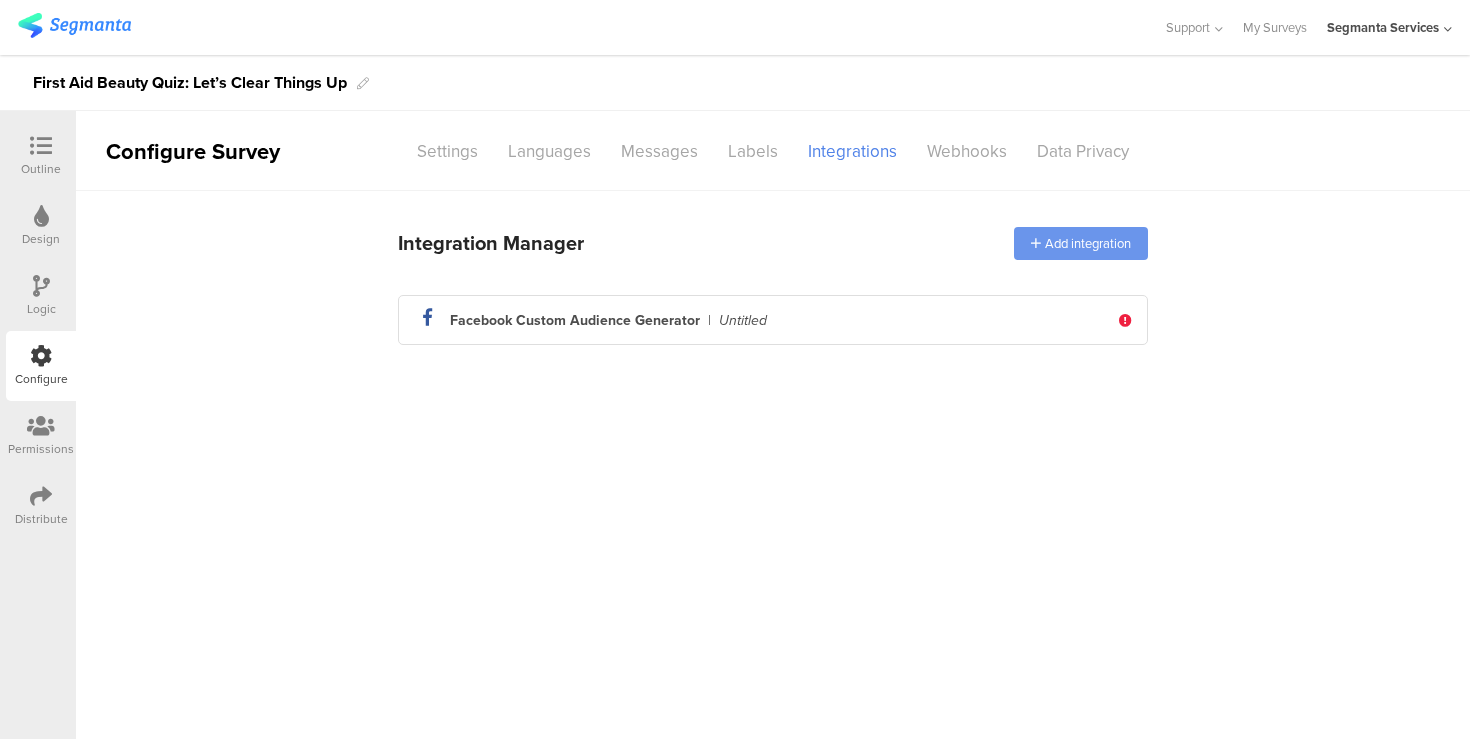 click on "Add integration" at bounding box center (1081, 243) 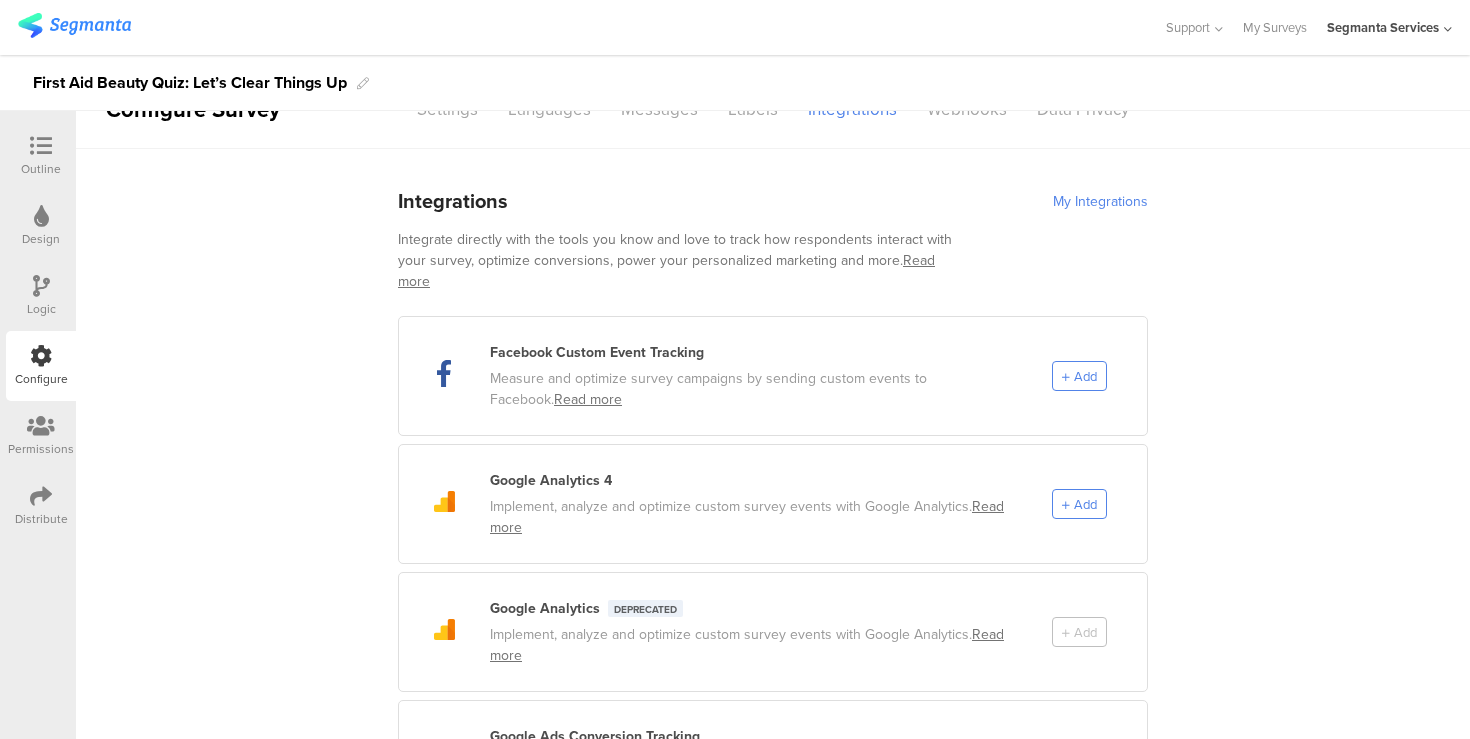 scroll, scrollTop: 14, scrollLeft: 0, axis: vertical 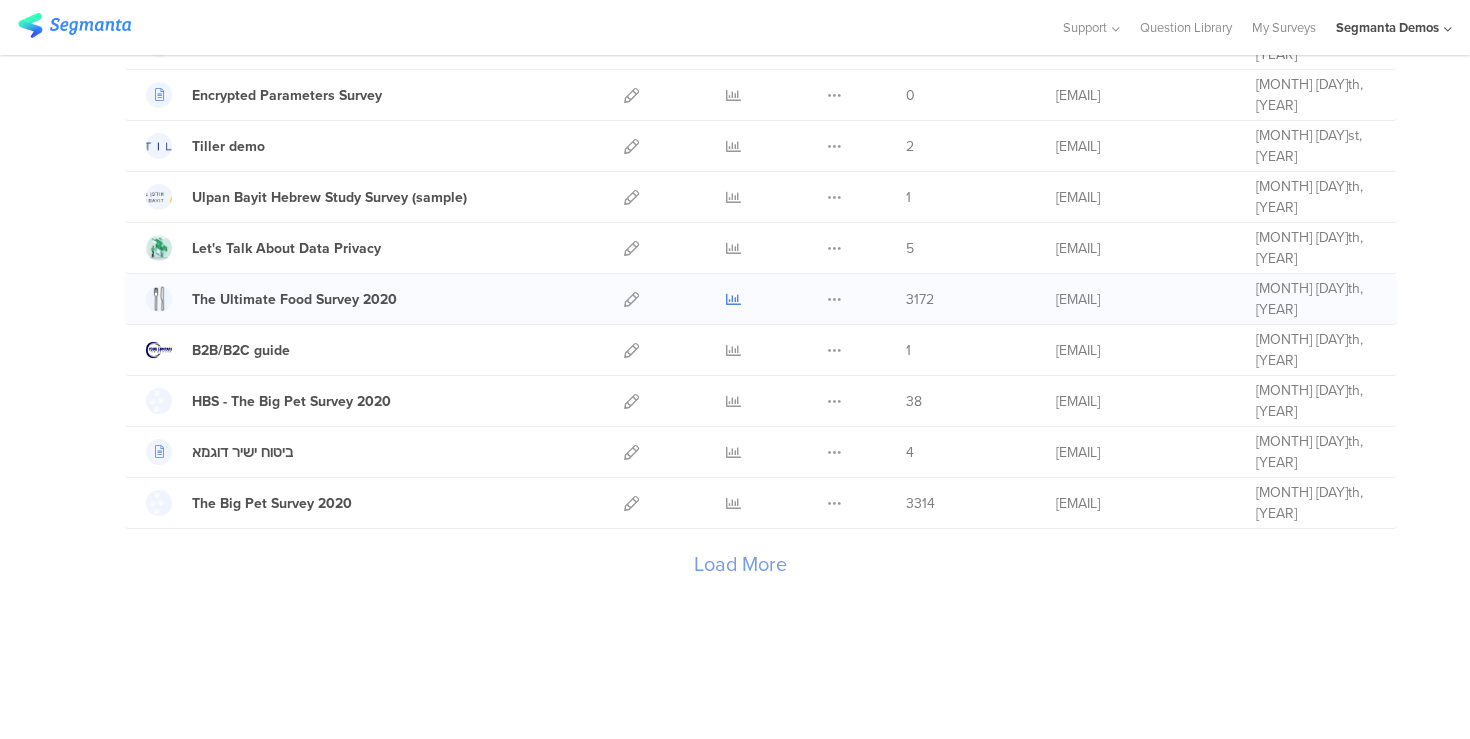 click at bounding box center [733, 299] 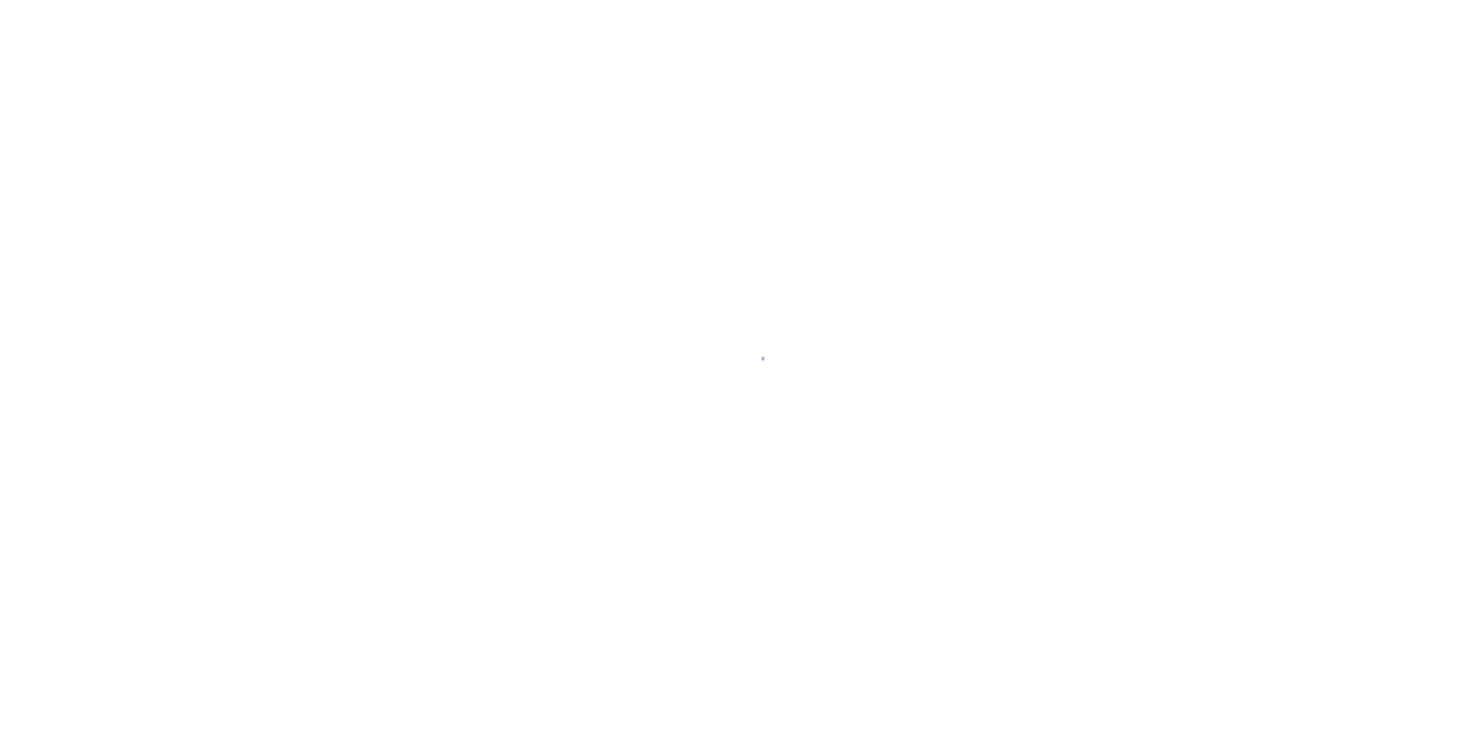 scroll, scrollTop: 0, scrollLeft: 0, axis: both 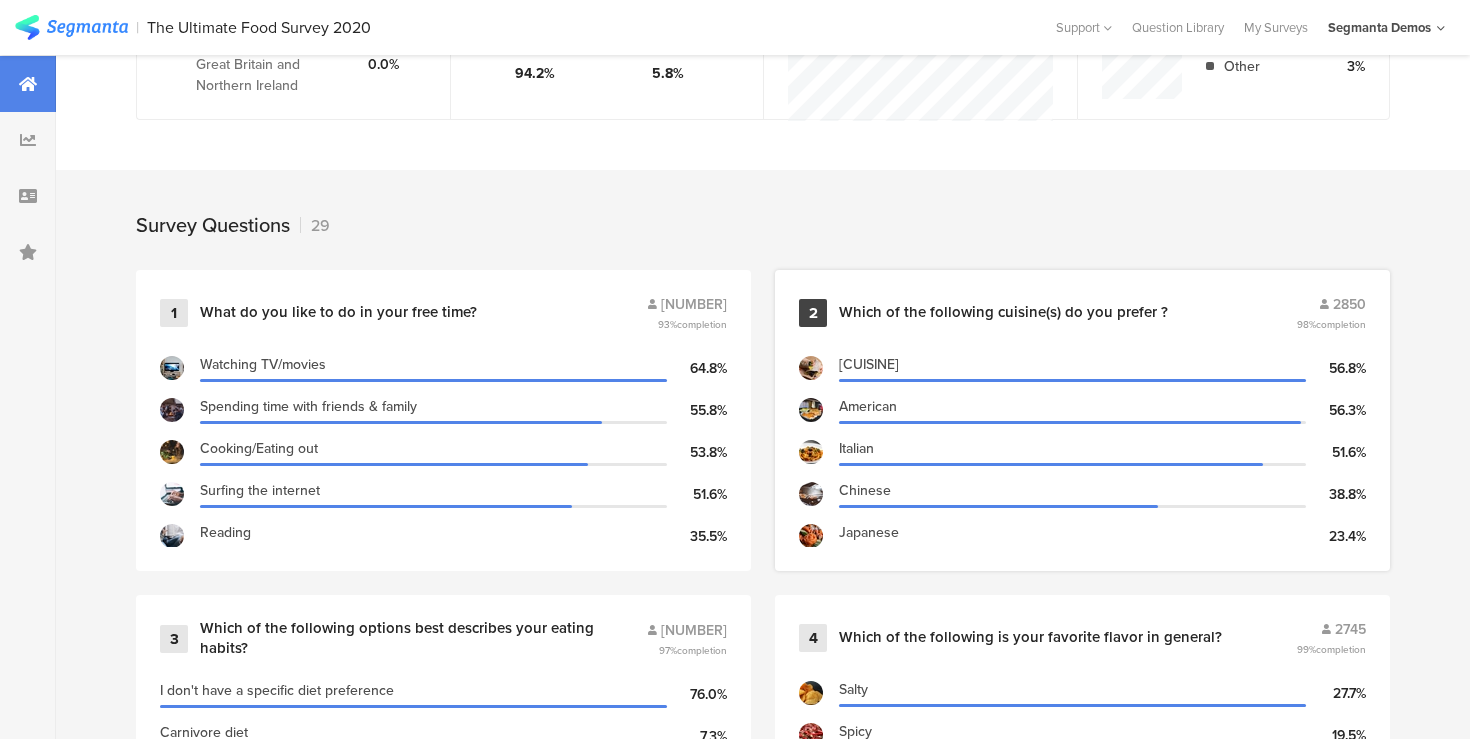 click on "2   Which of the following cuisine(s) do you prefer ?     2850   98%  completion" at bounding box center (1082, 313) 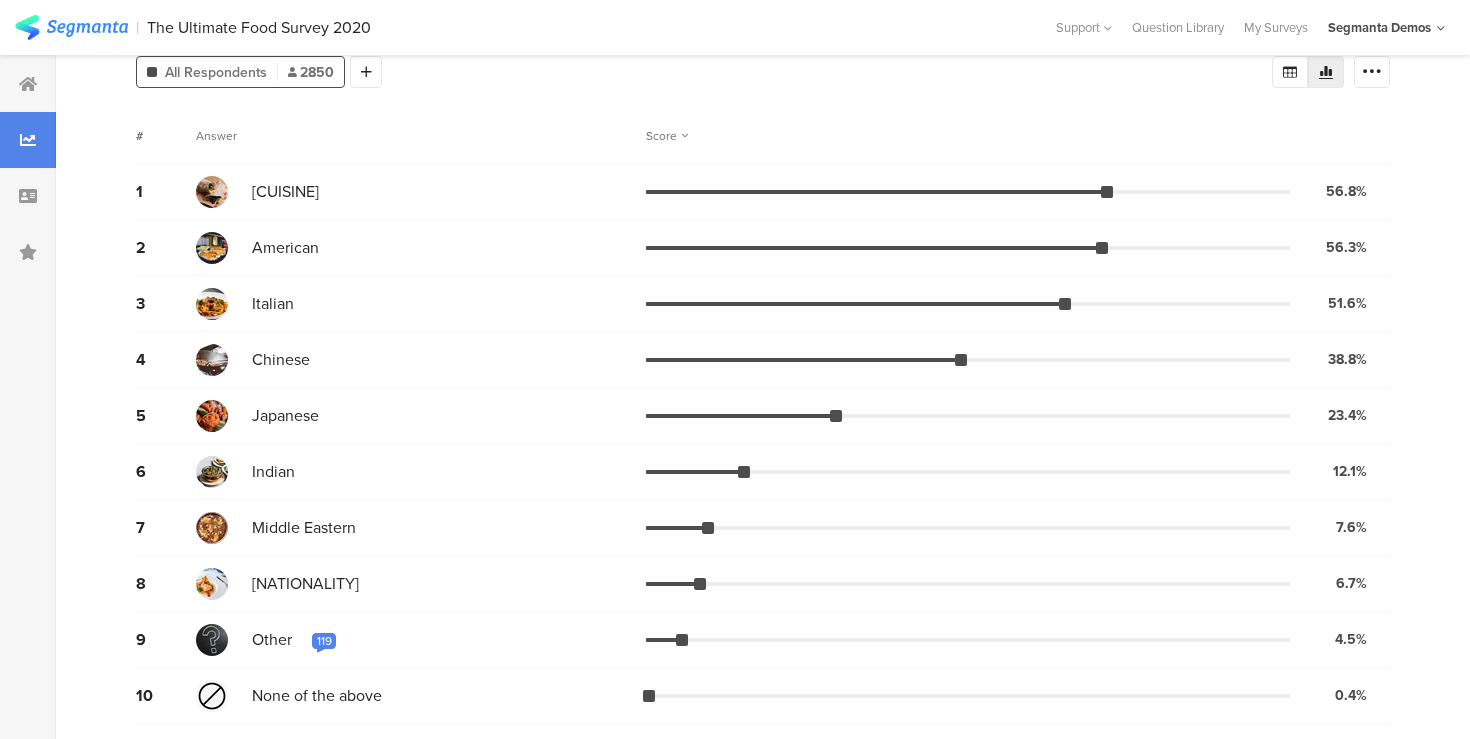 scroll, scrollTop: 0, scrollLeft: 0, axis: both 